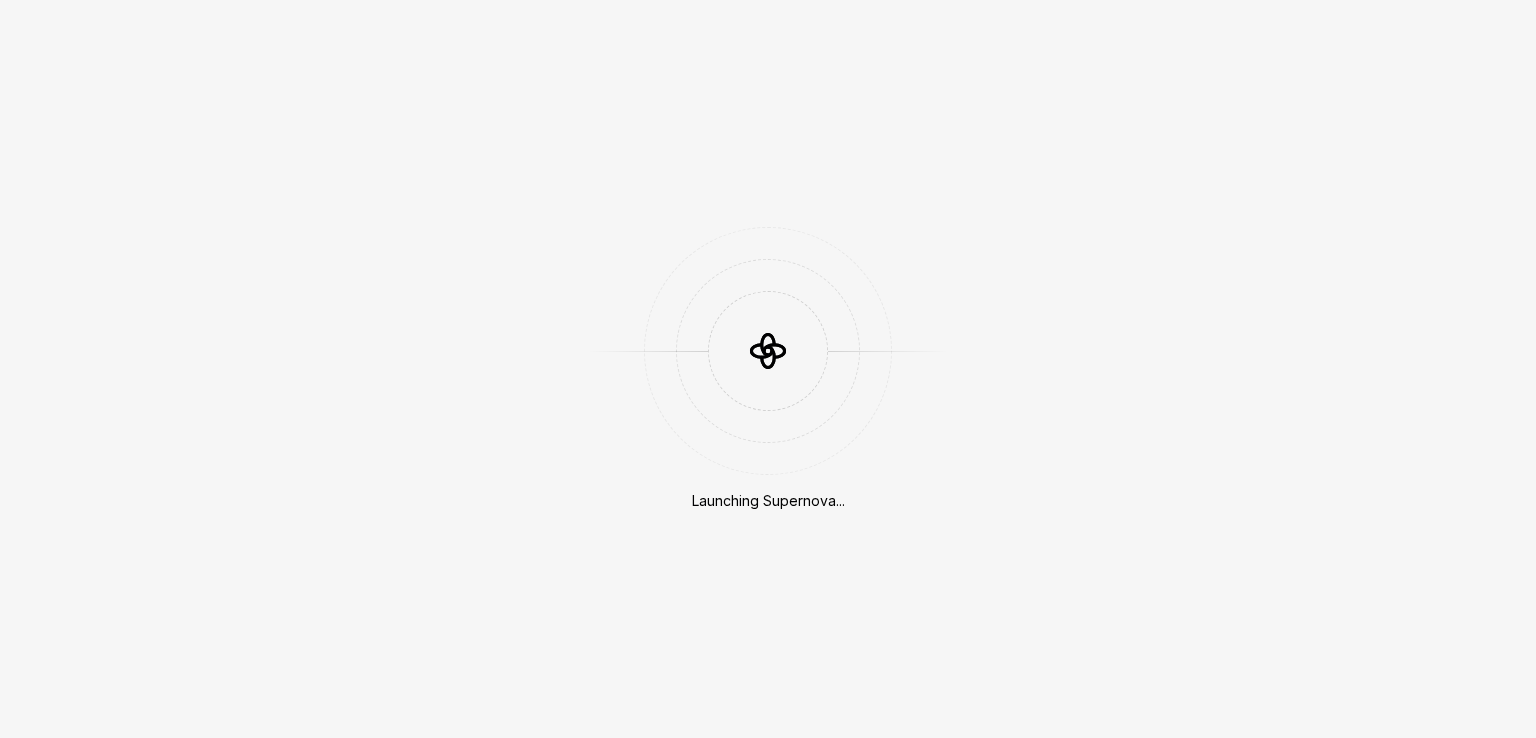 scroll, scrollTop: 0, scrollLeft: 0, axis: both 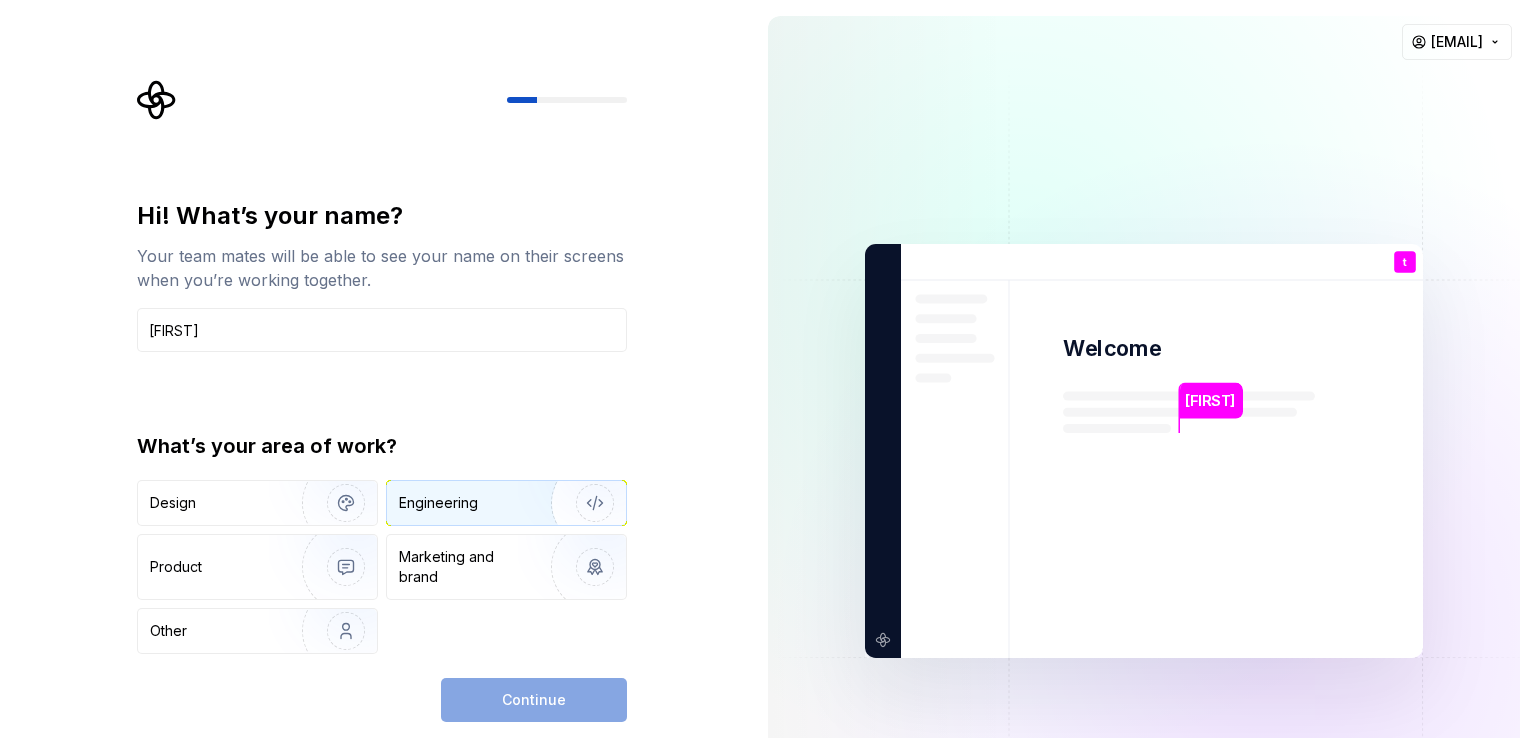 type on "[FIRST]" 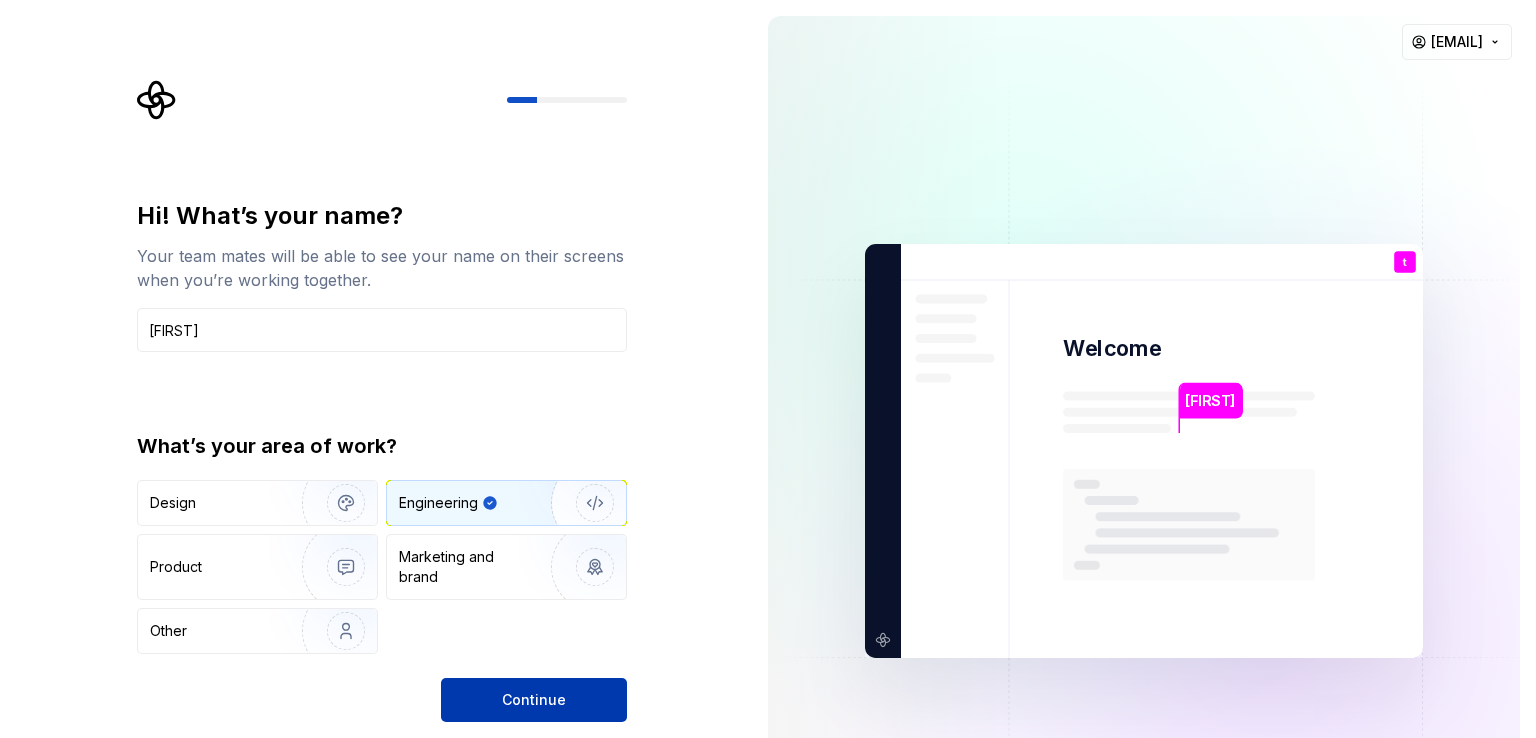 click on "Continue" at bounding box center (534, 700) 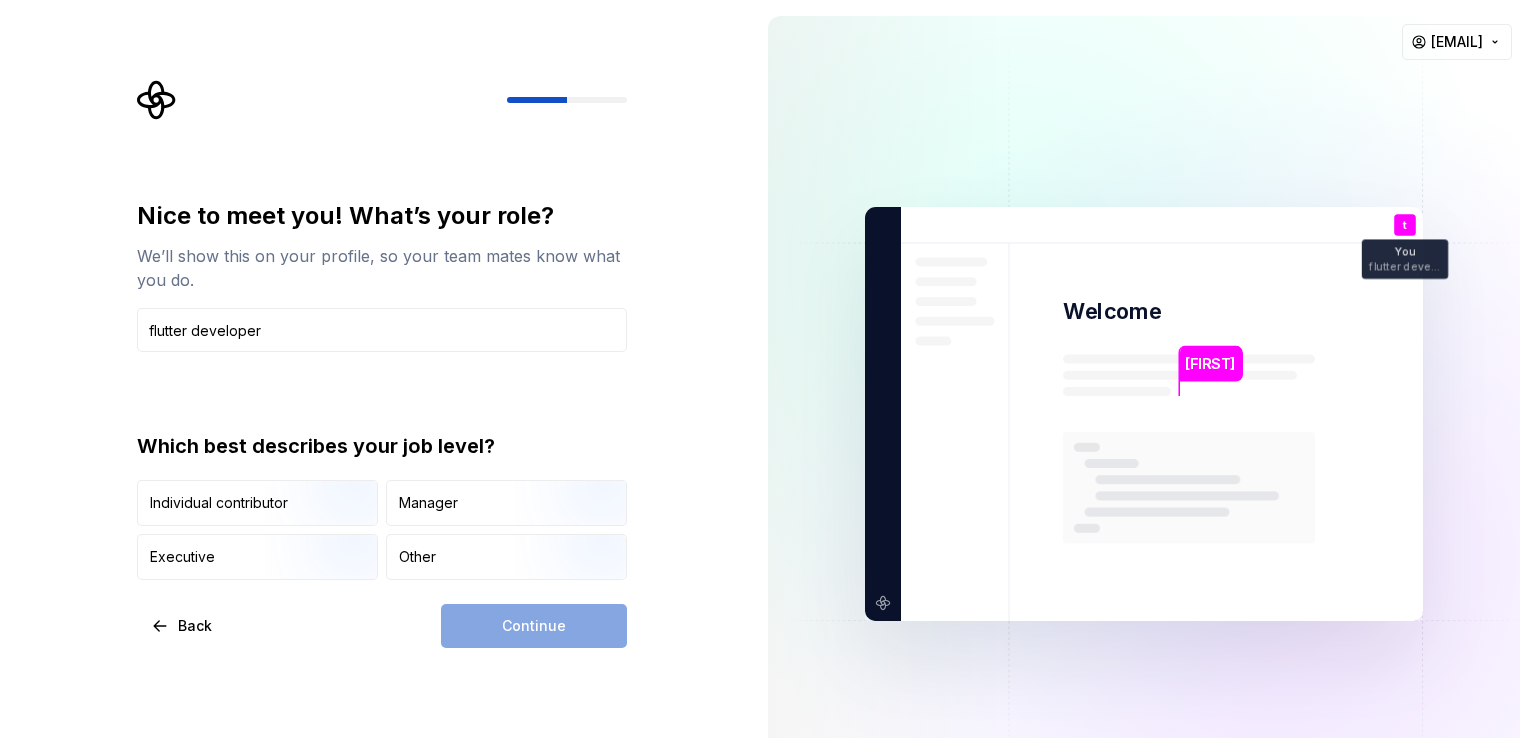 type on "flutter developer" 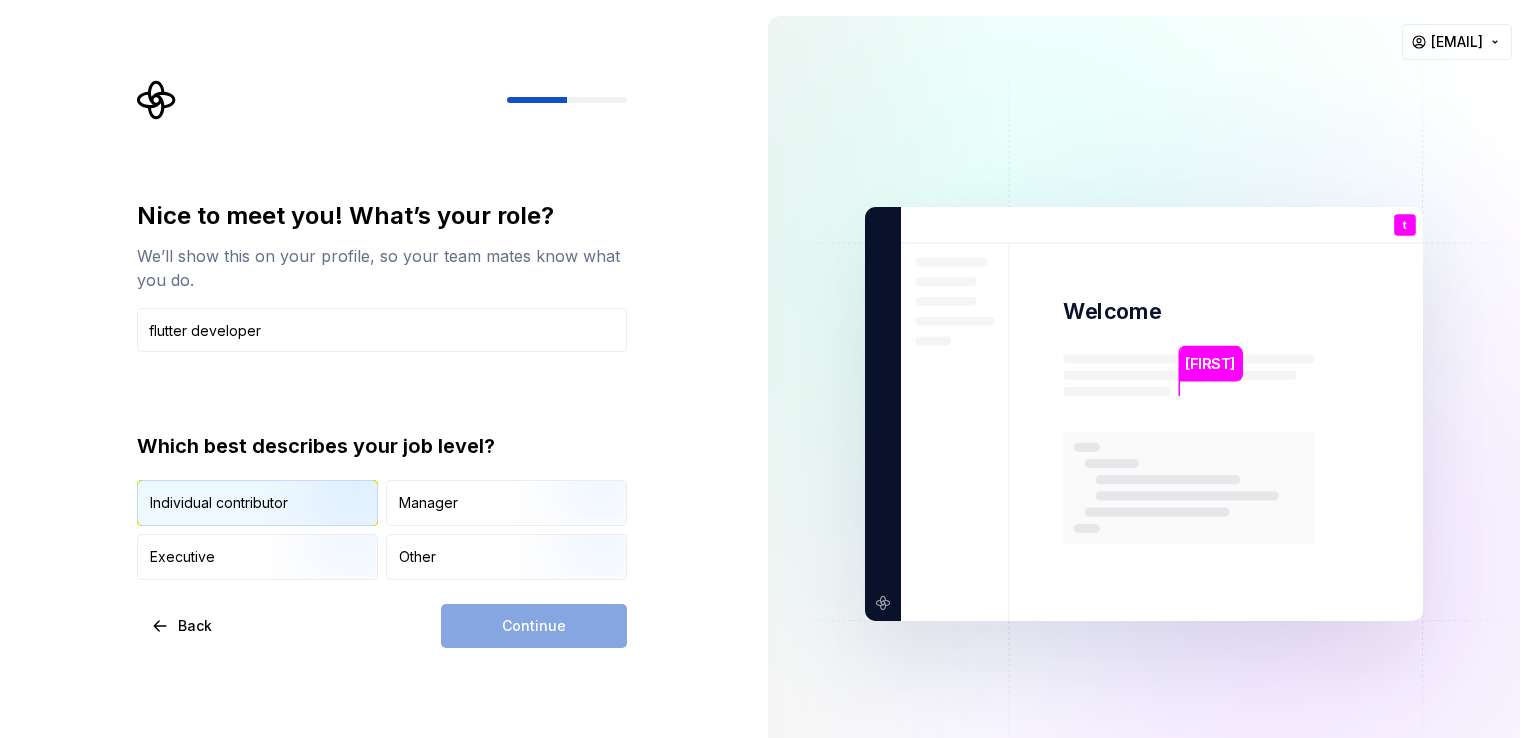 click at bounding box center [329, 528] 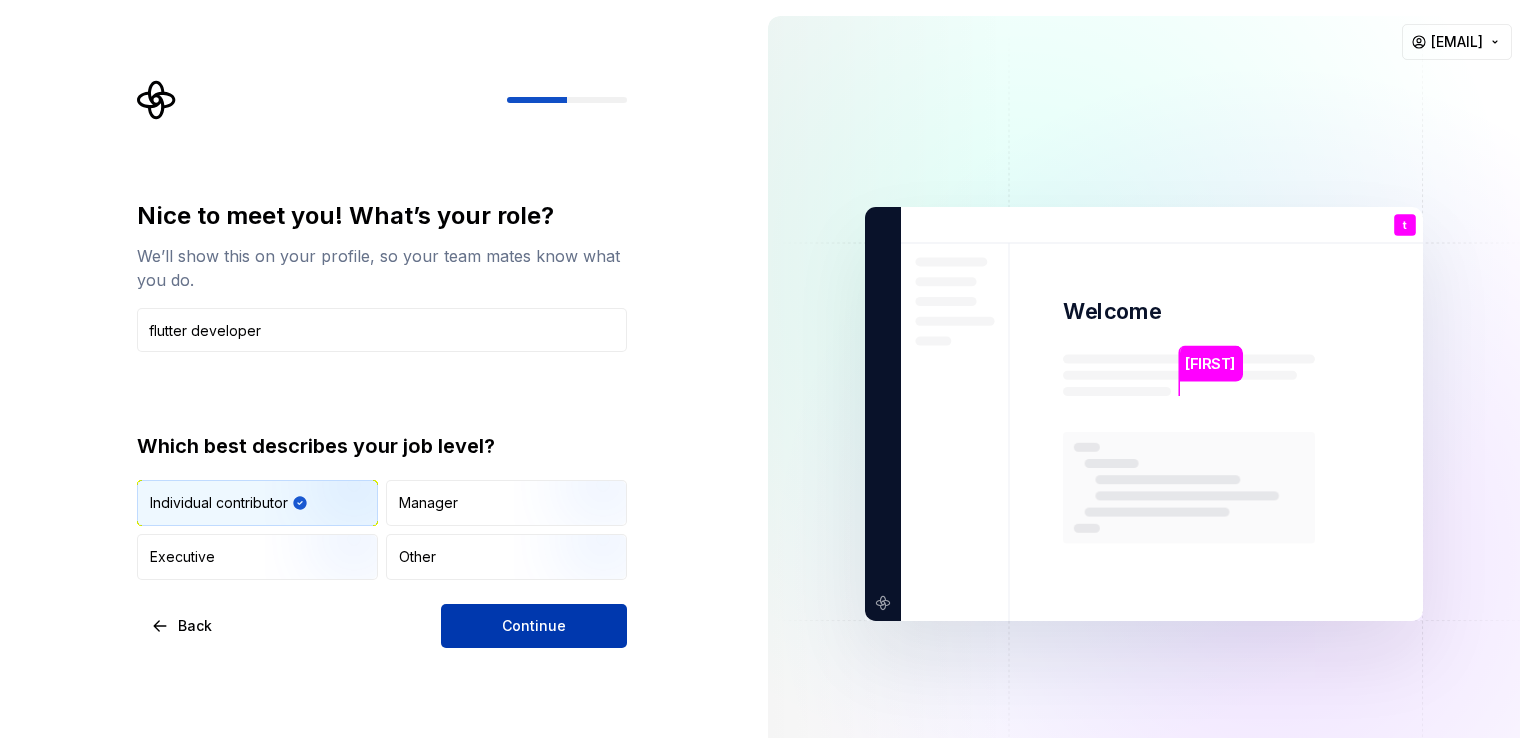 click on "Continue" at bounding box center (534, 626) 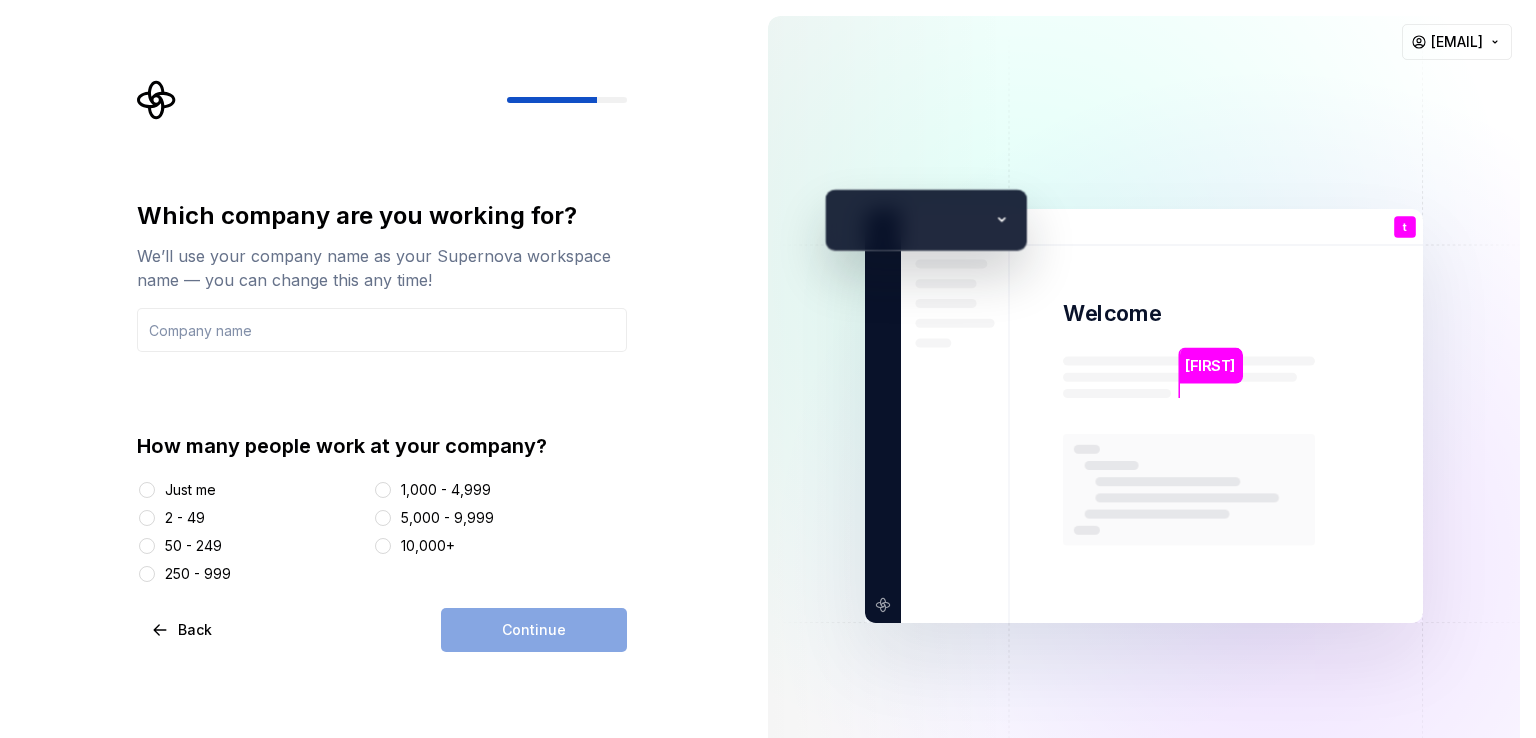 click on "2 - 49" at bounding box center (185, 518) 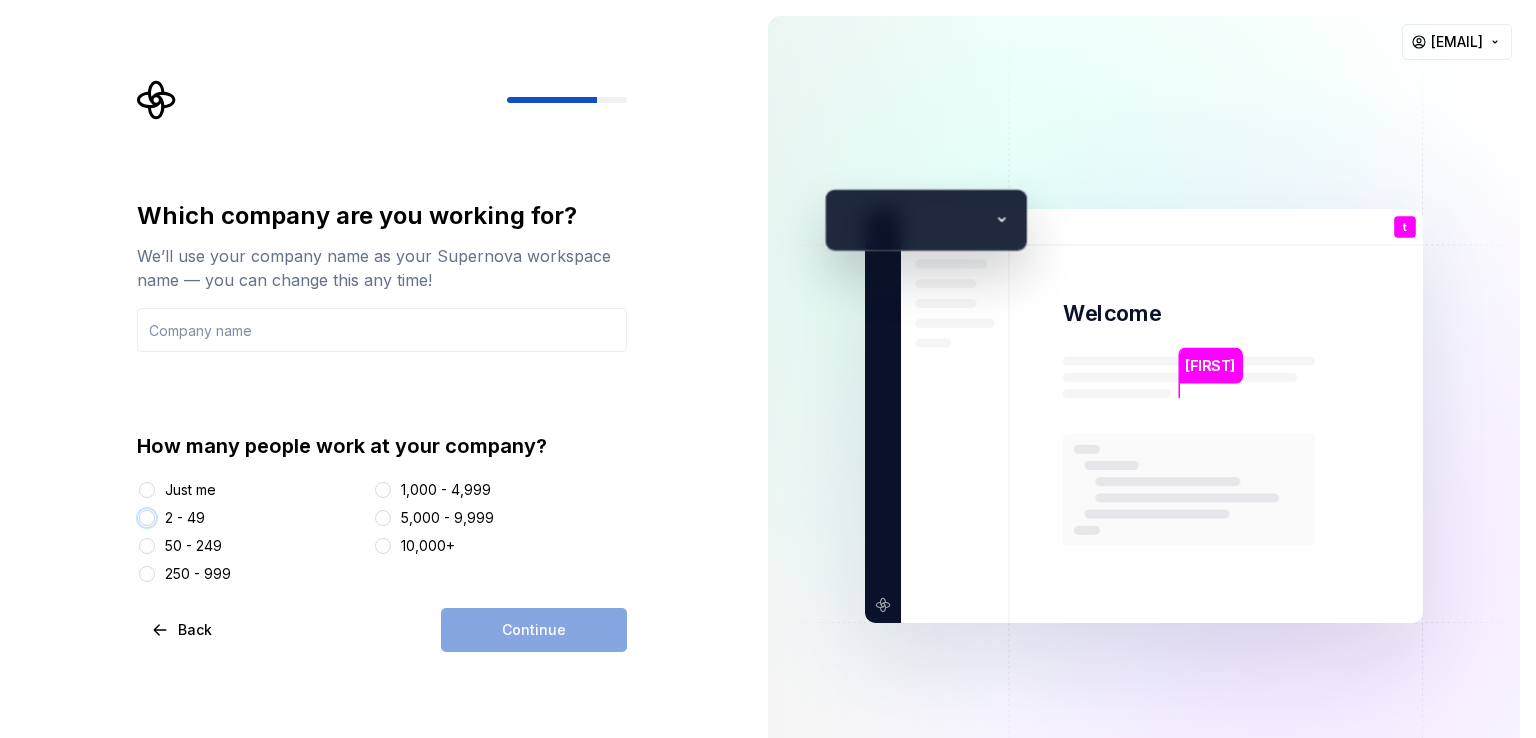 click on "2 - 49" at bounding box center (147, 518) 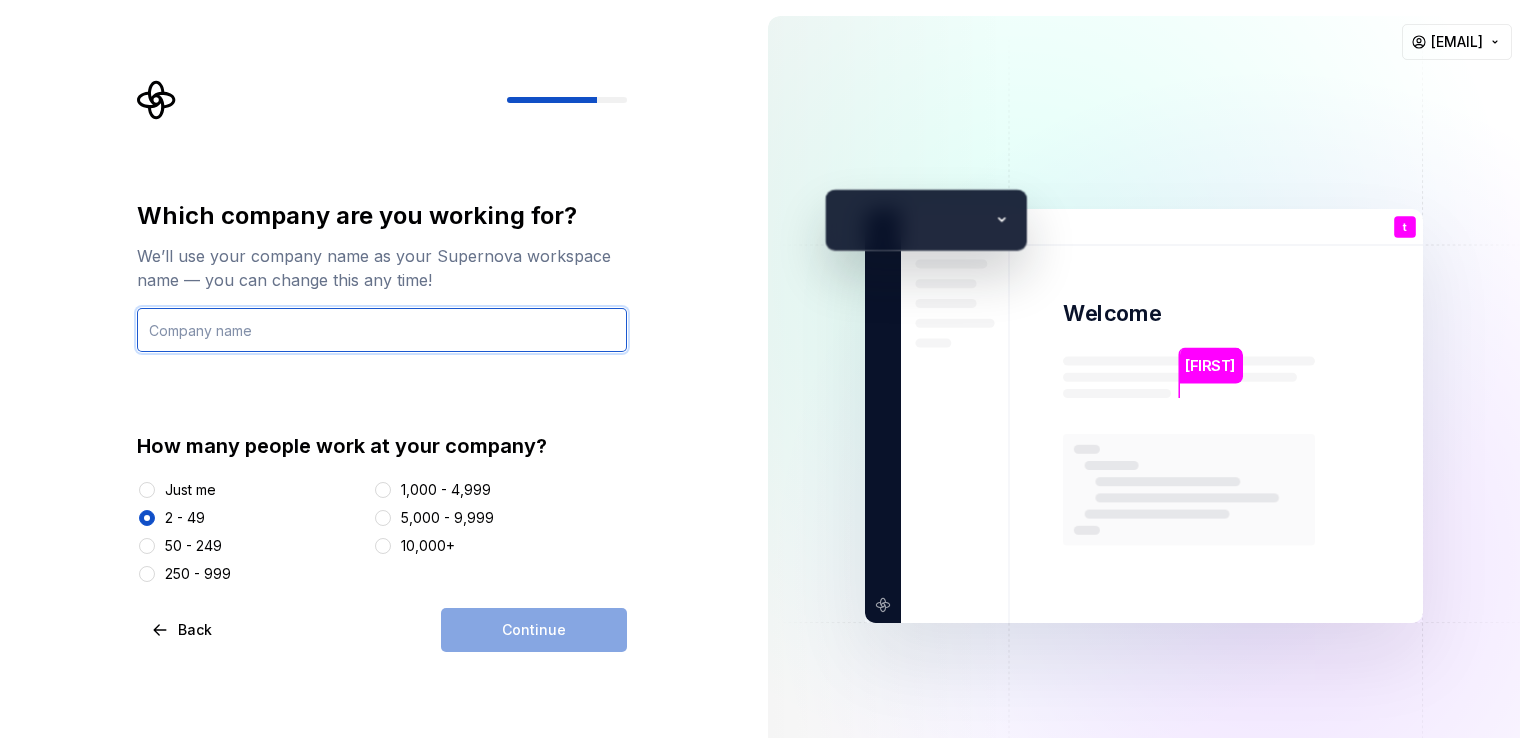click at bounding box center [382, 330] 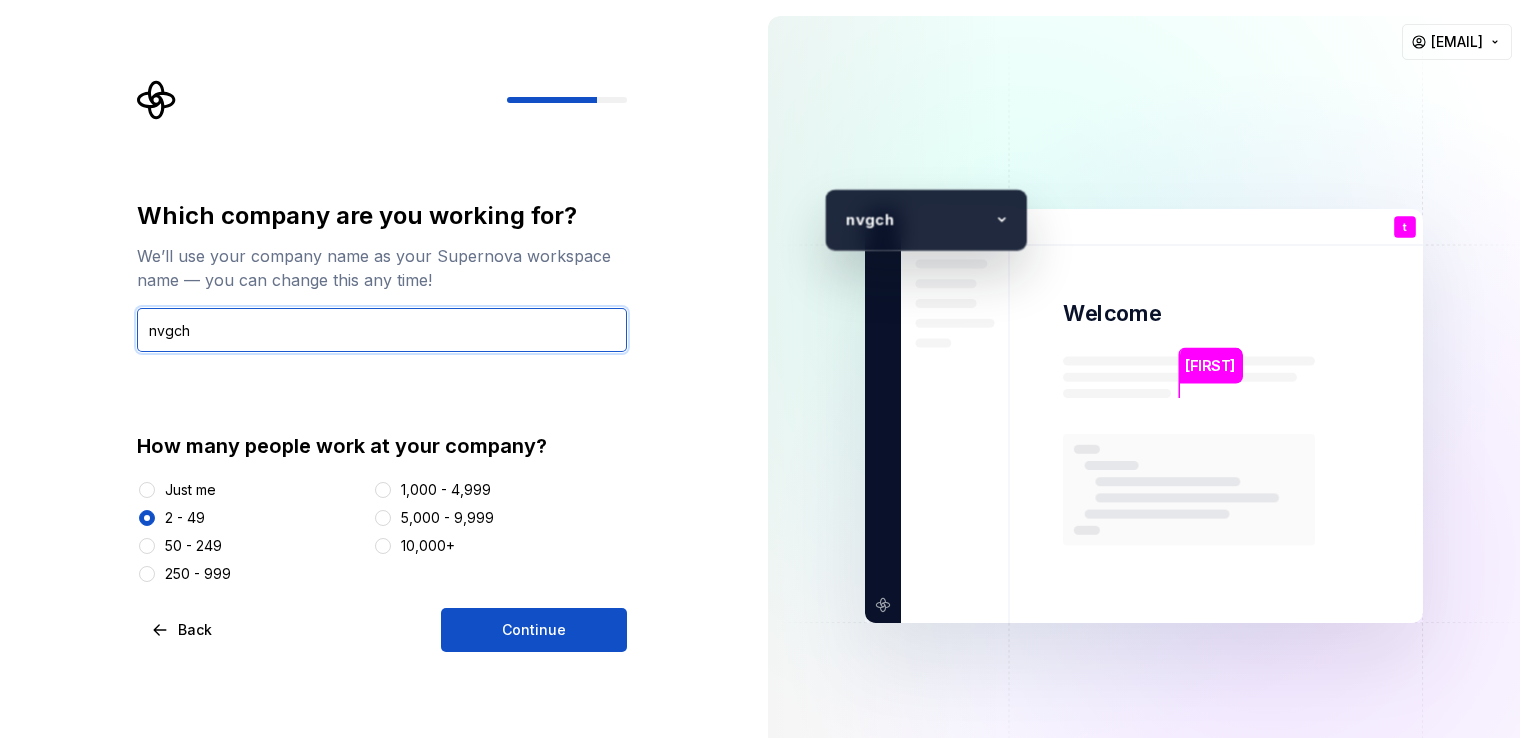 type on "nvgch" 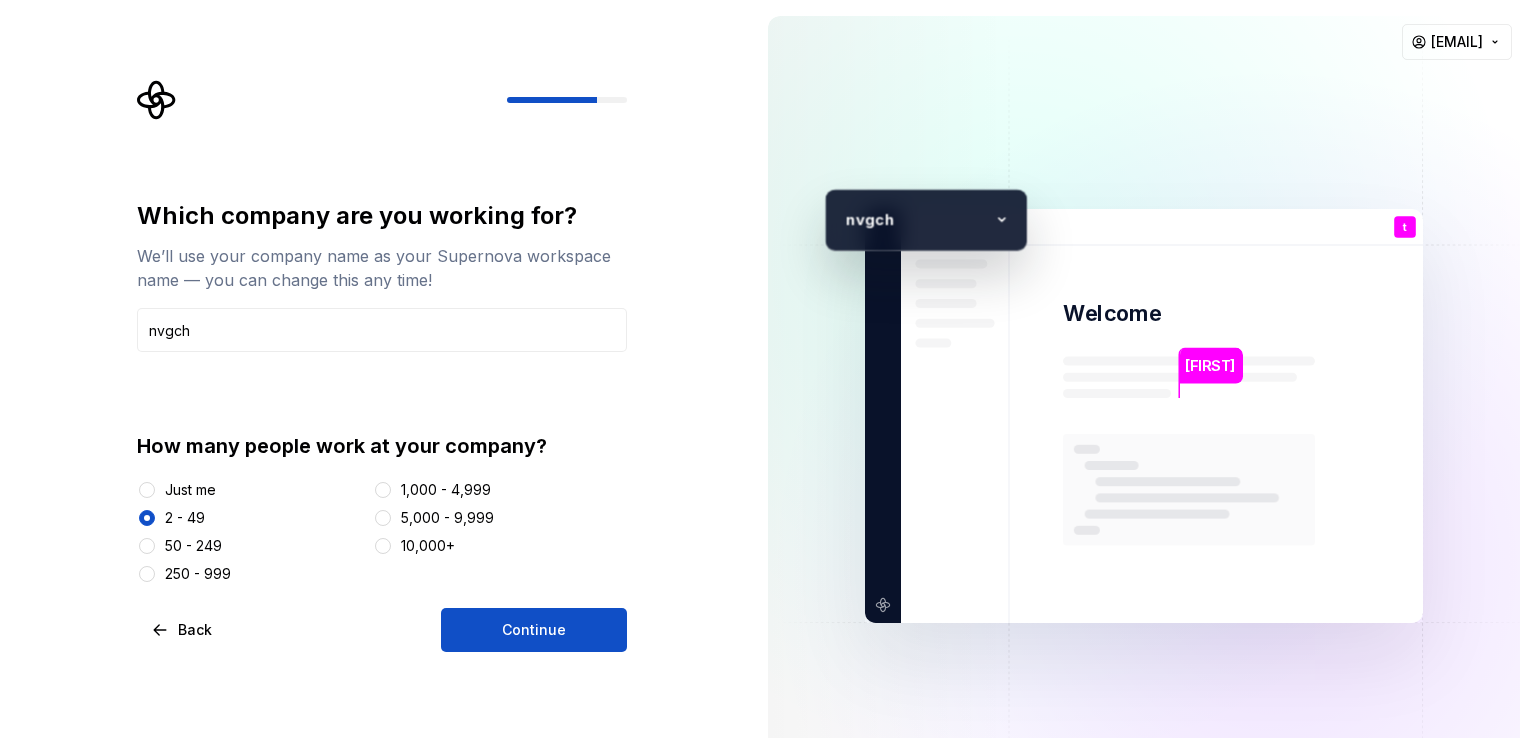click on "Which company are you working for? We’ll use your company name as your Supernova workspace name — you can change this any time! [COMPANY_NAME] How many people work at your company? Just me 2 - 49 50 - 249 250 - 999 1,000 - 4,999 5,000 - 9,999 10,000+ Back Continue" at bounding box center (382, 426) 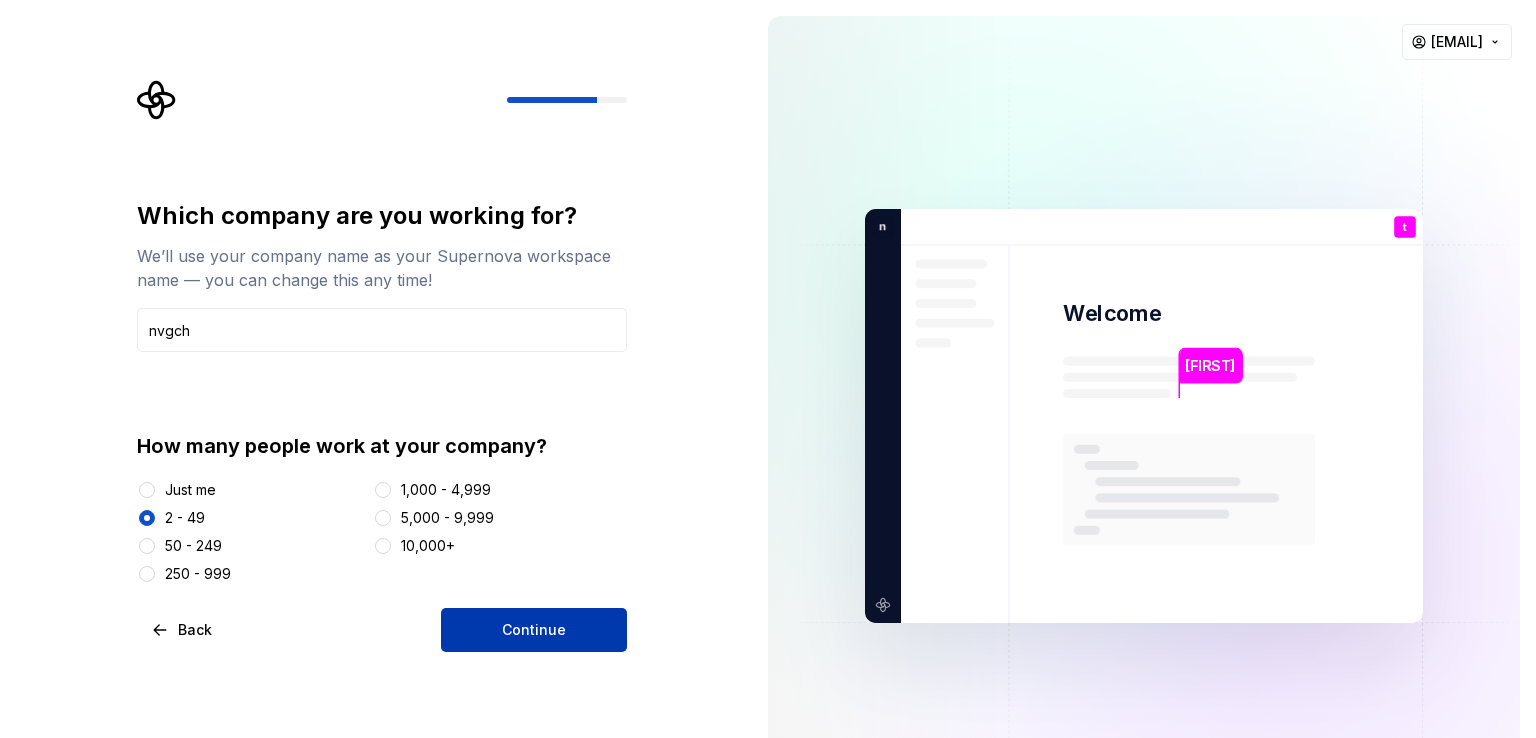 click on "Continue" at bounding box center [534, 630] 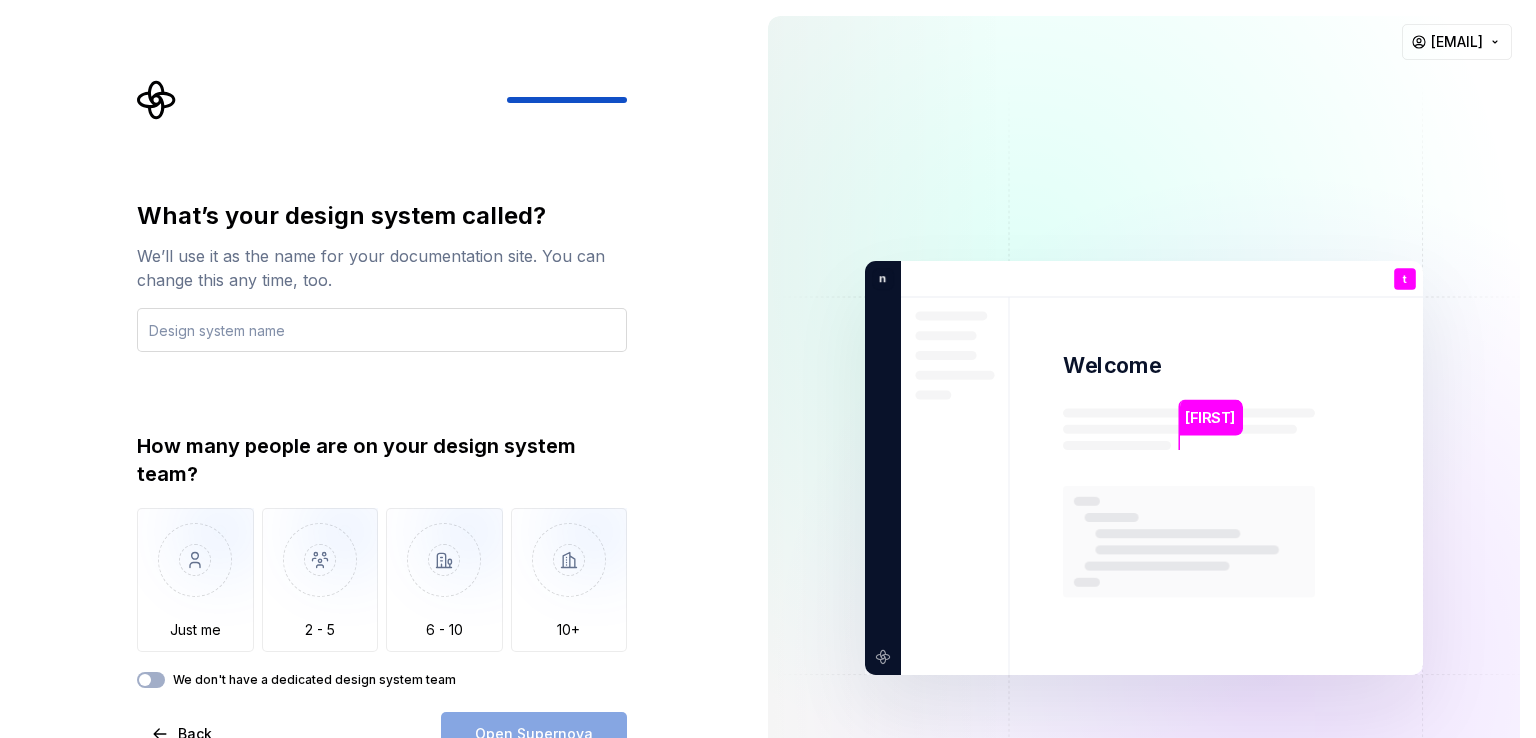 click at bounding box center (382, 330) 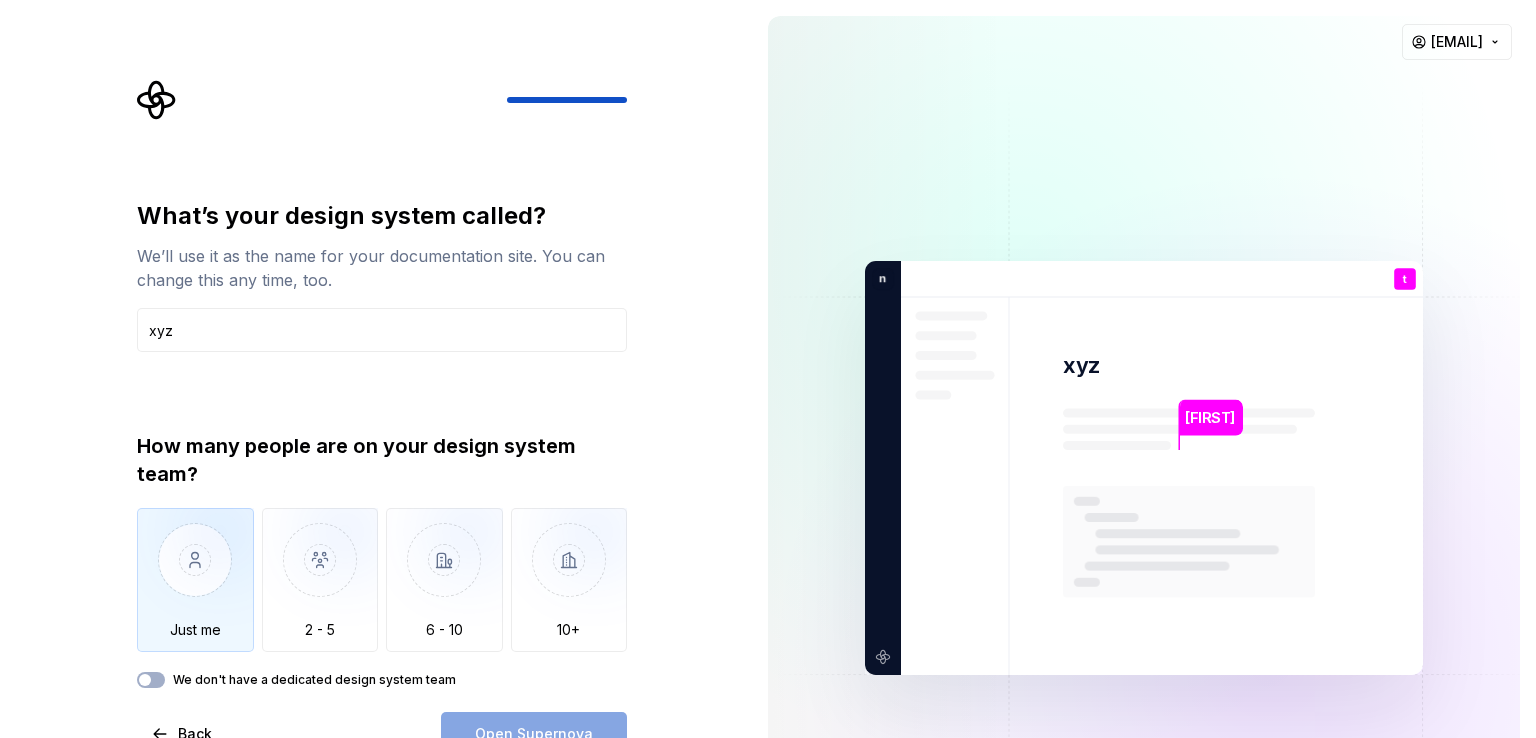 type on "xyz" 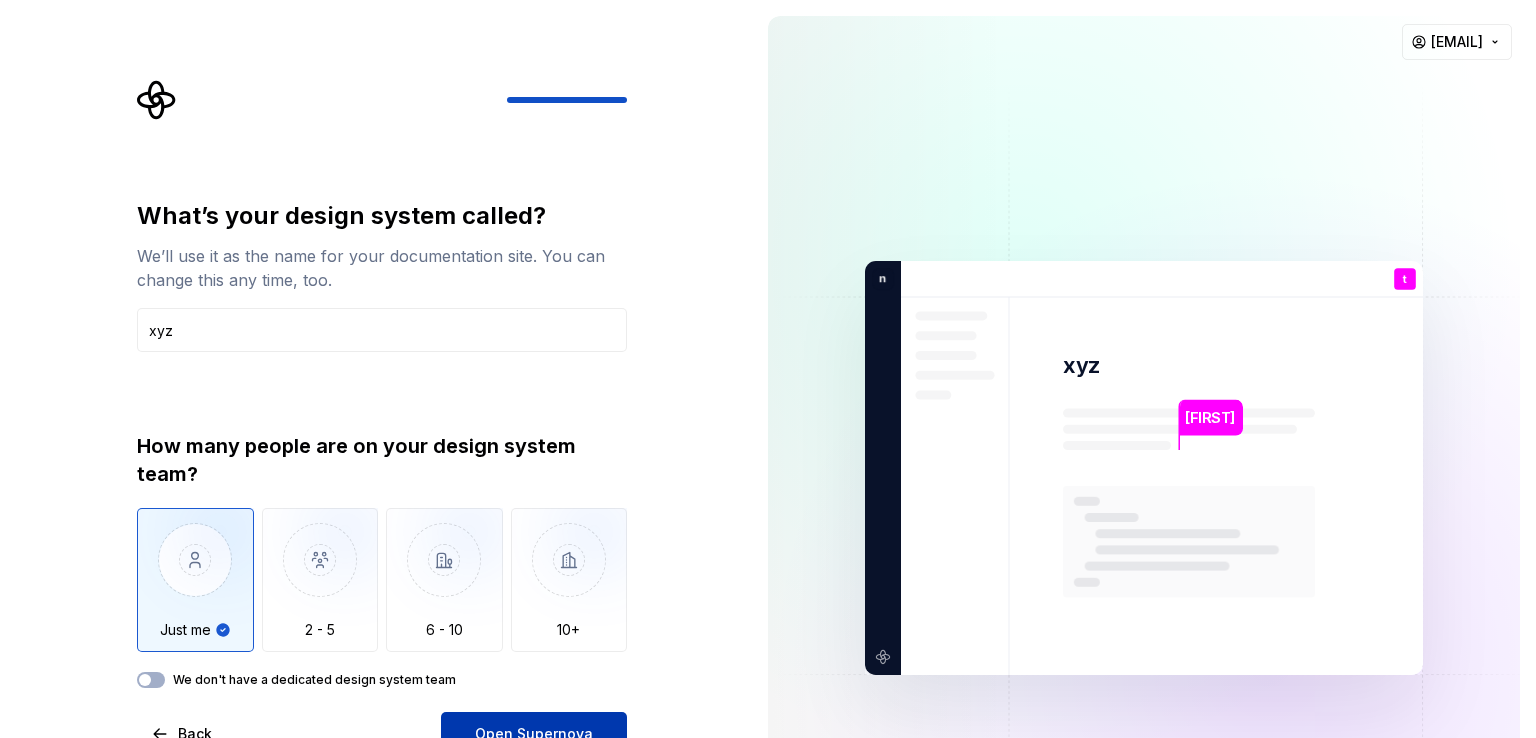 click on "Open Supernova" at bounding box center (534, 734) 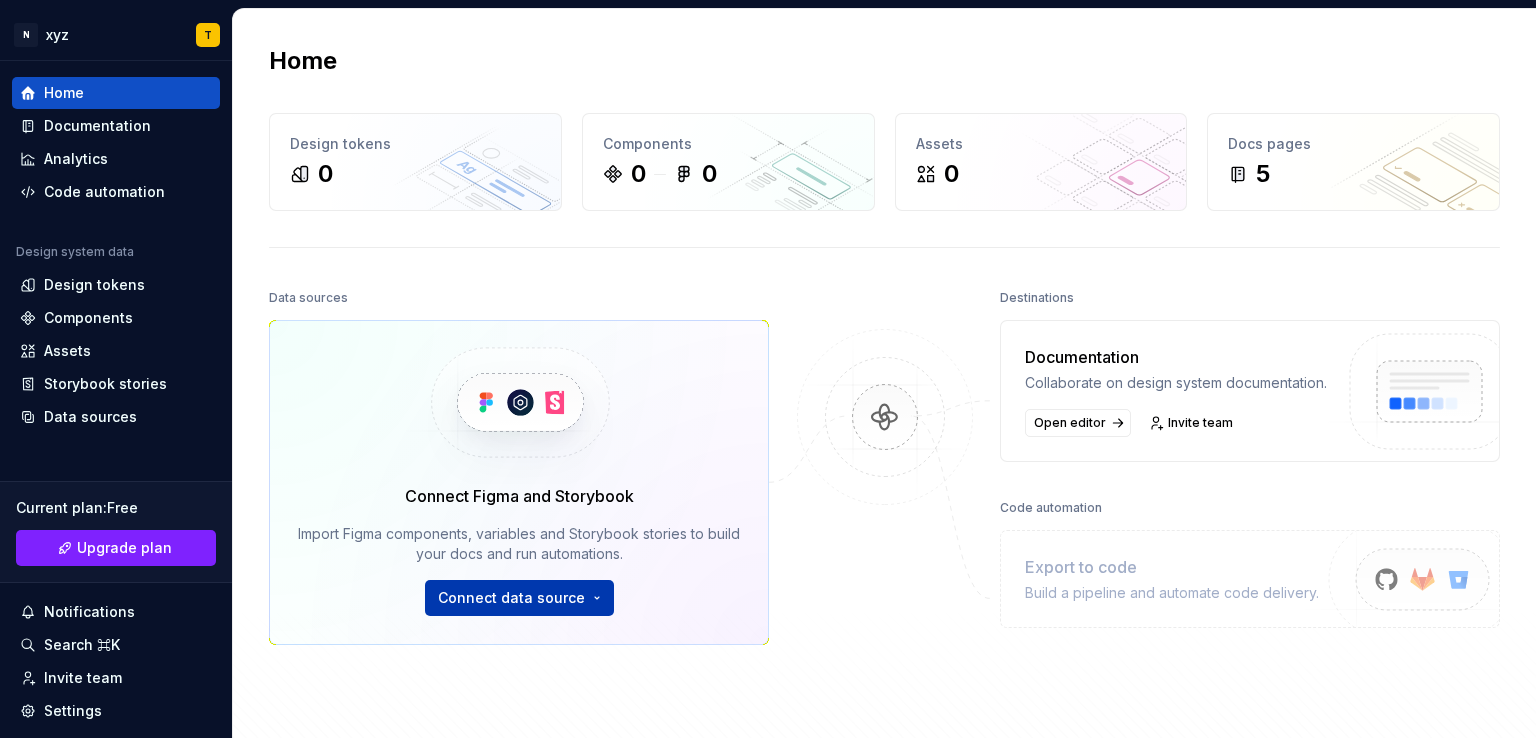 click on "Figma 1 connected files Home_kru_application" at bounding box center (768, 369) 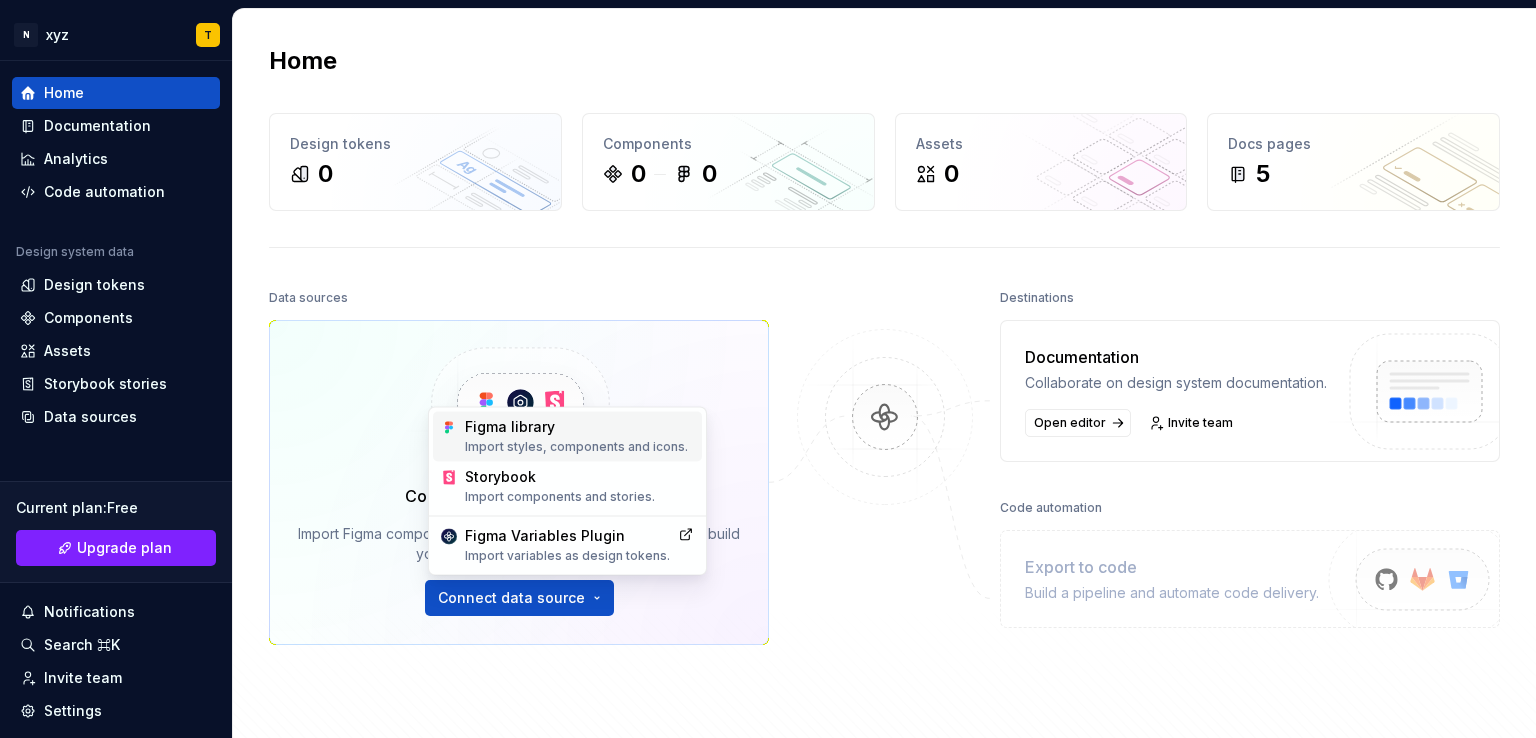 click on "Figma library Import styles, components and icons." at bounding box center (579, 436) 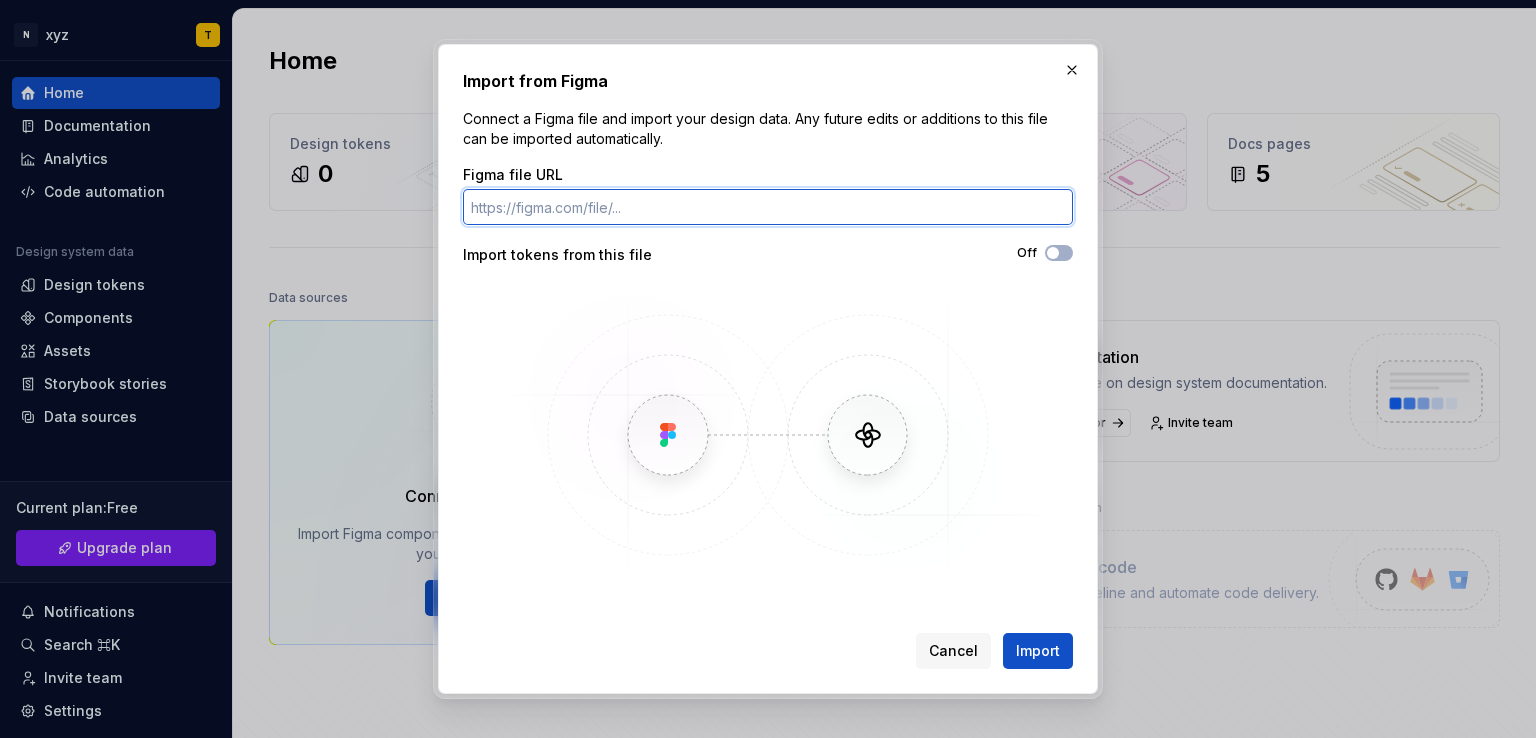 click on "Figma file URL" at bounding box center (768, 207) 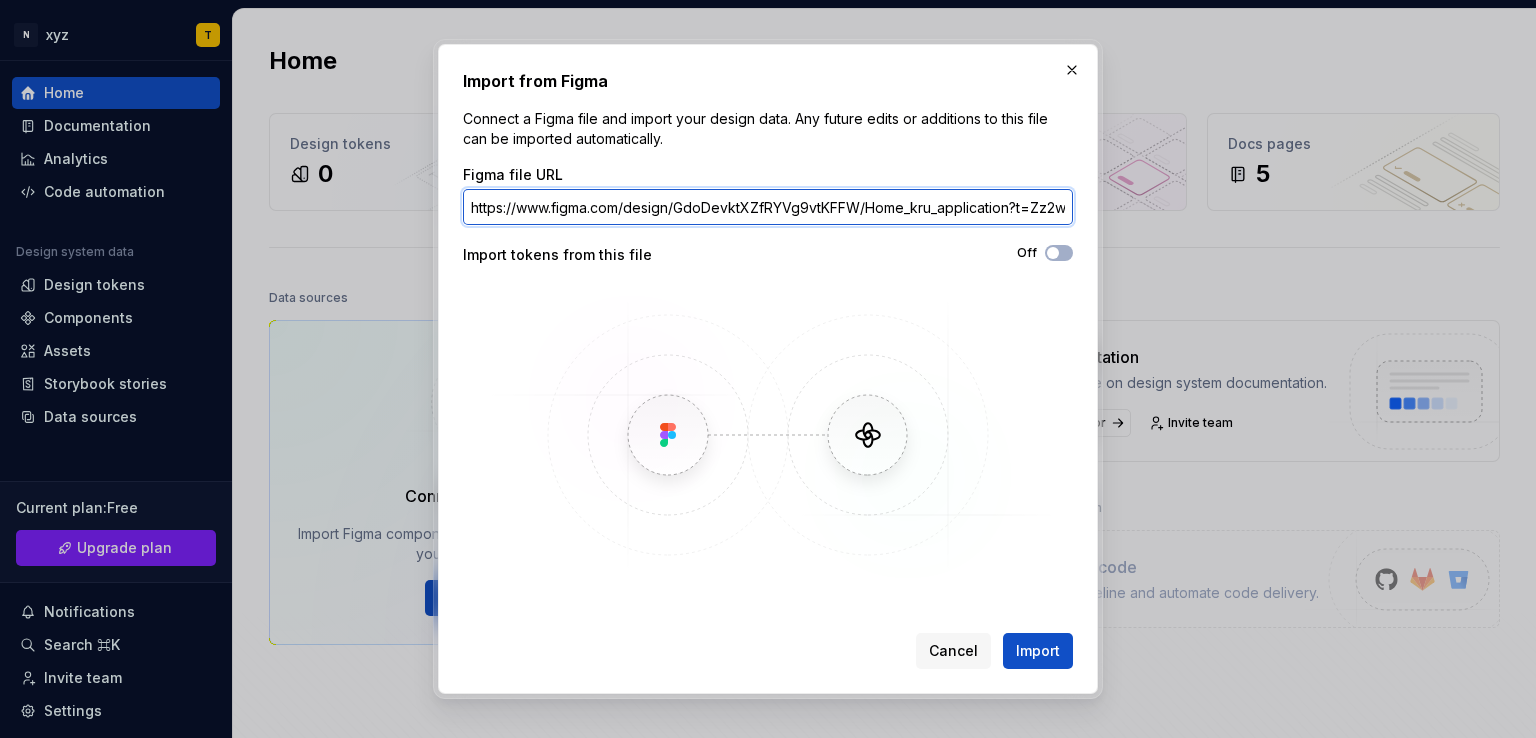 scroll, scrollTop: 0, scrollLeft: 125, axis: horizontal 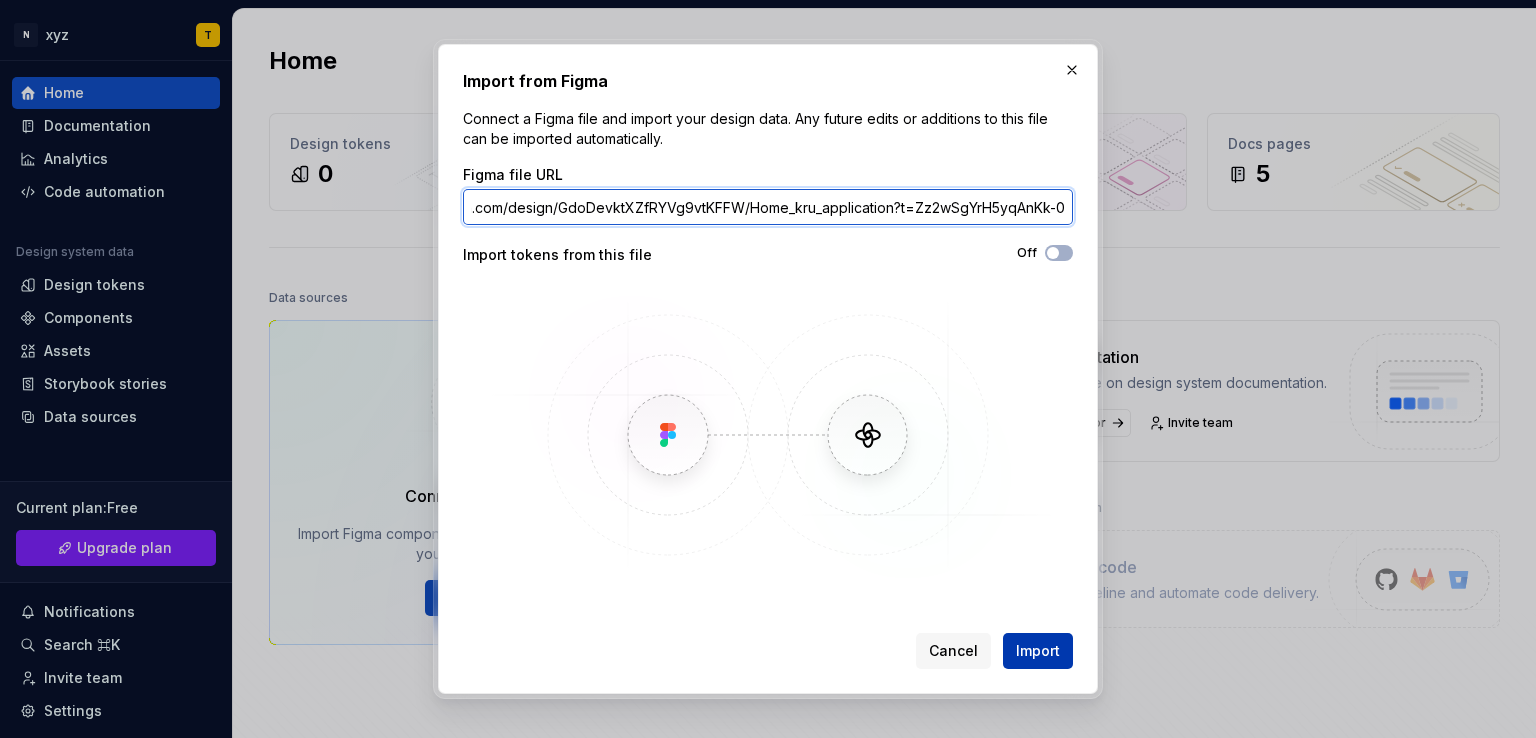 type on "https://www.figma.com/design/GdoDevktXZfRYVg9vtKFFW/Home_kru_application?t=Zz2wSgYrH5yqAnKk-0" 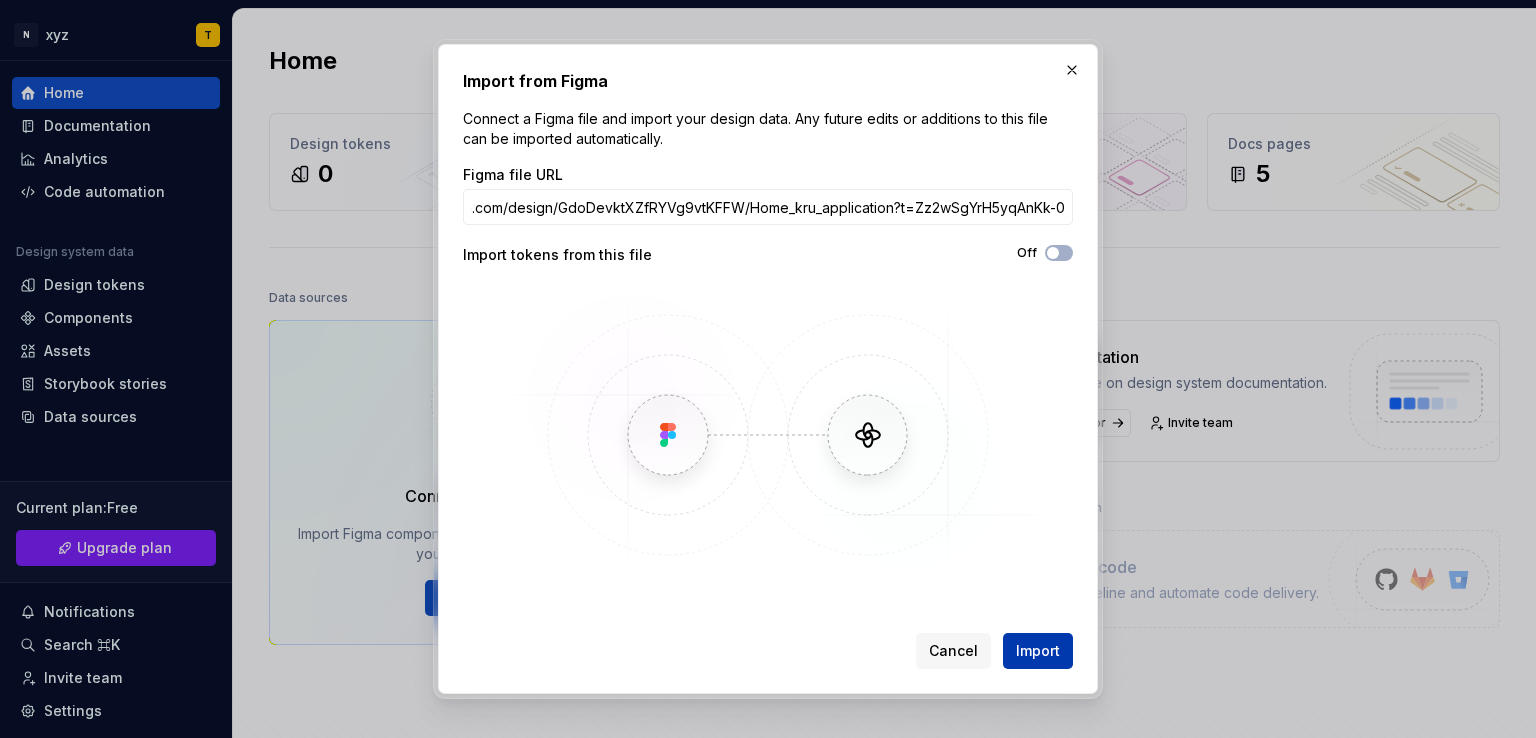 scroll, scrollTop: 0, scrollLeft: 0, axis: both 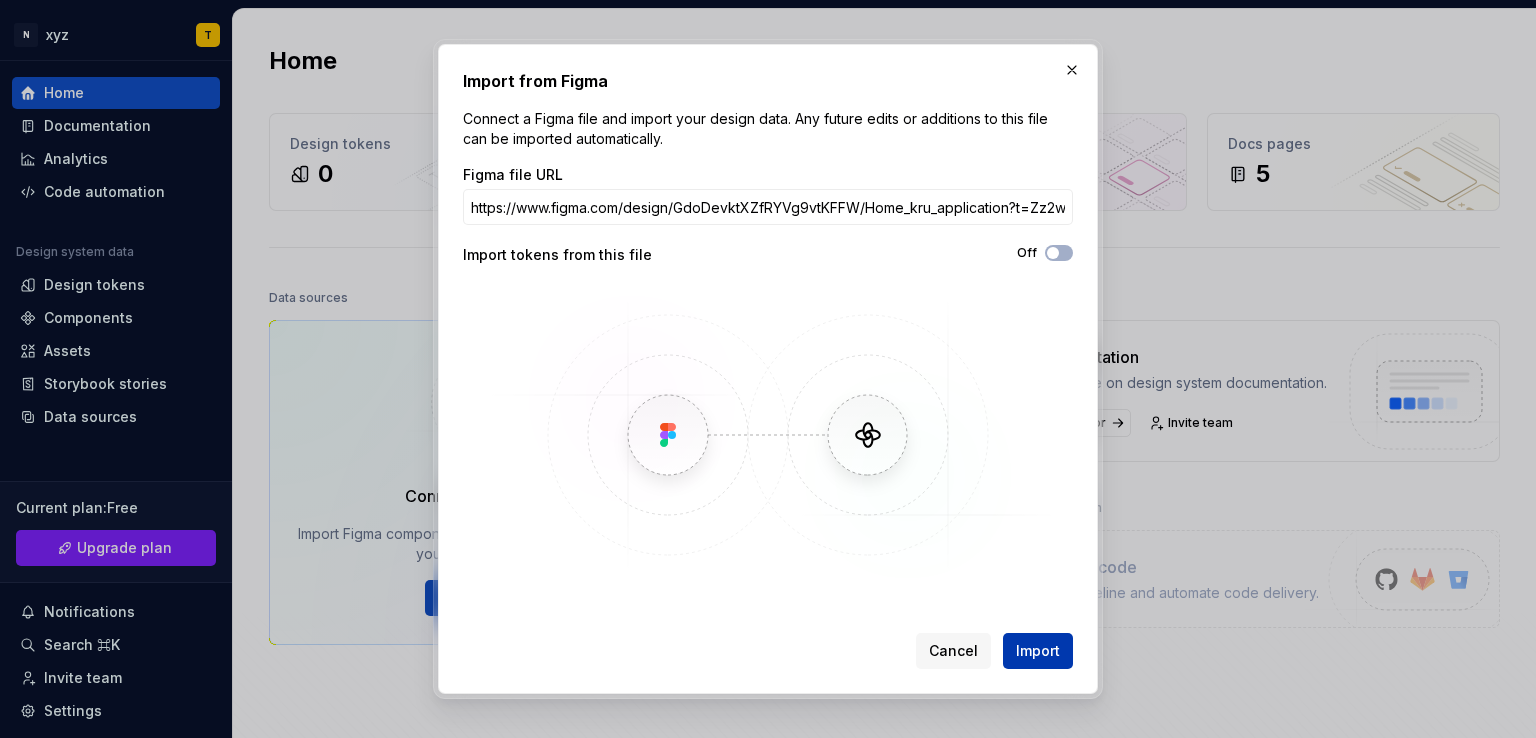 click on "Import" at bounding box center [1038, 651] 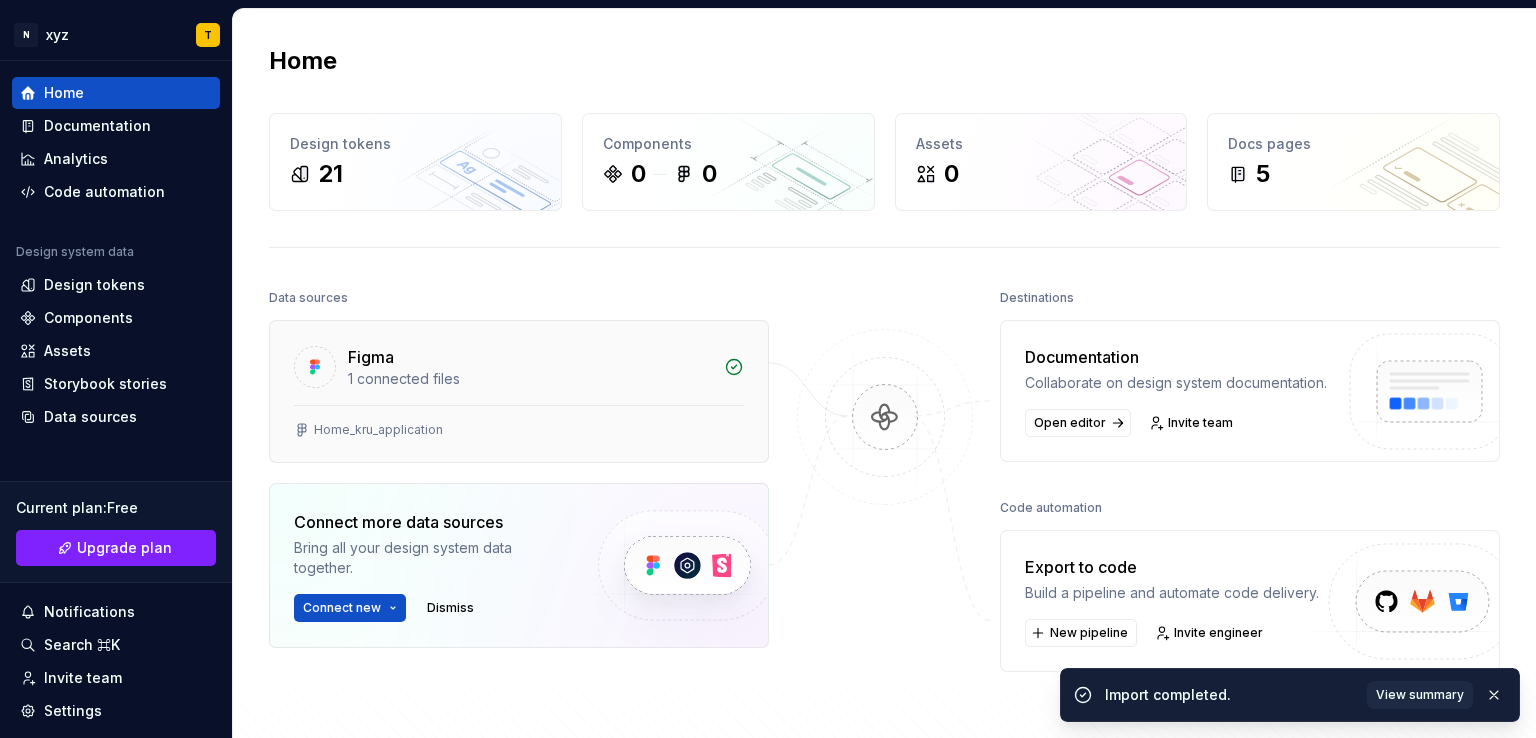 click on "Figma 1 connected files" at bounding box center (519, 363) 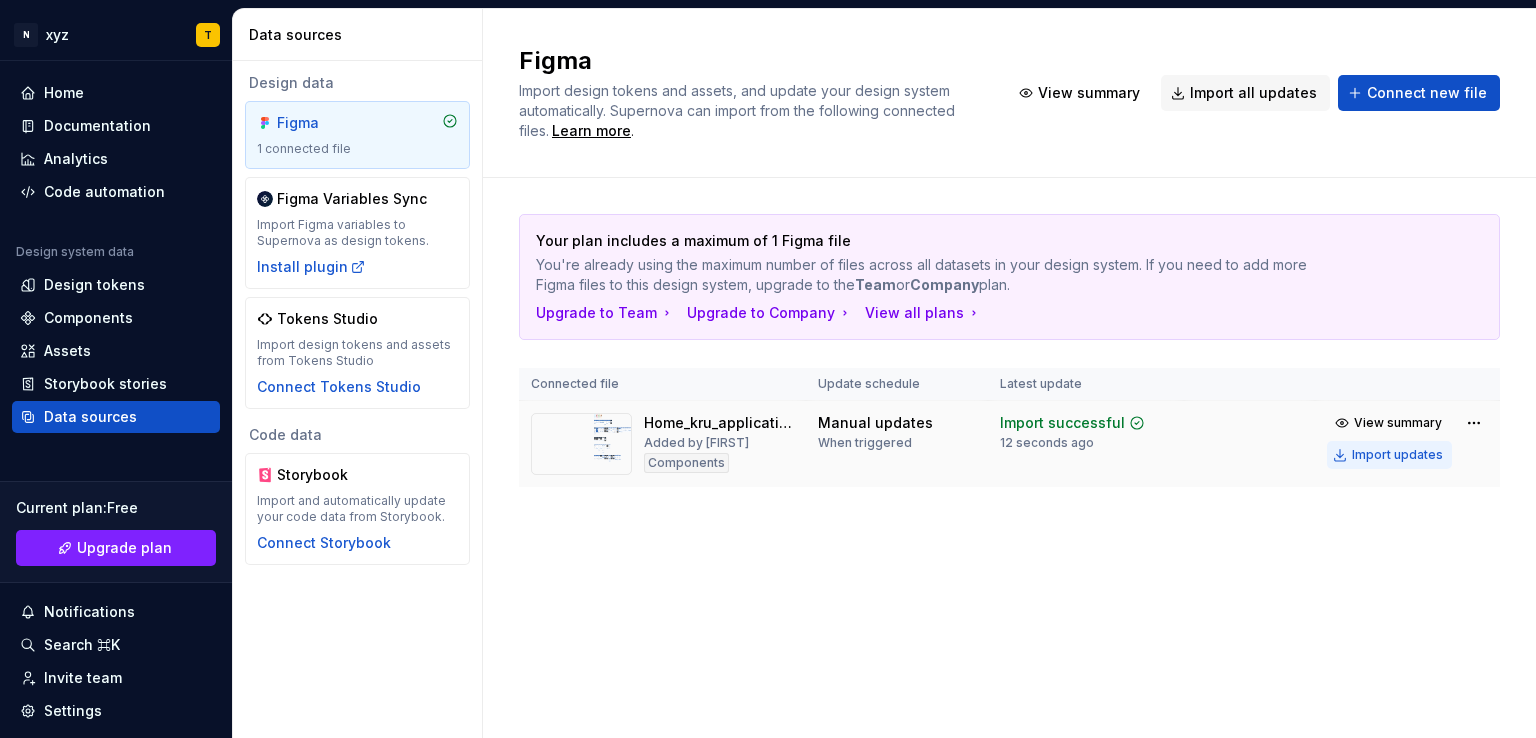 click on "Import updates" at bounding box center [1397, 455] 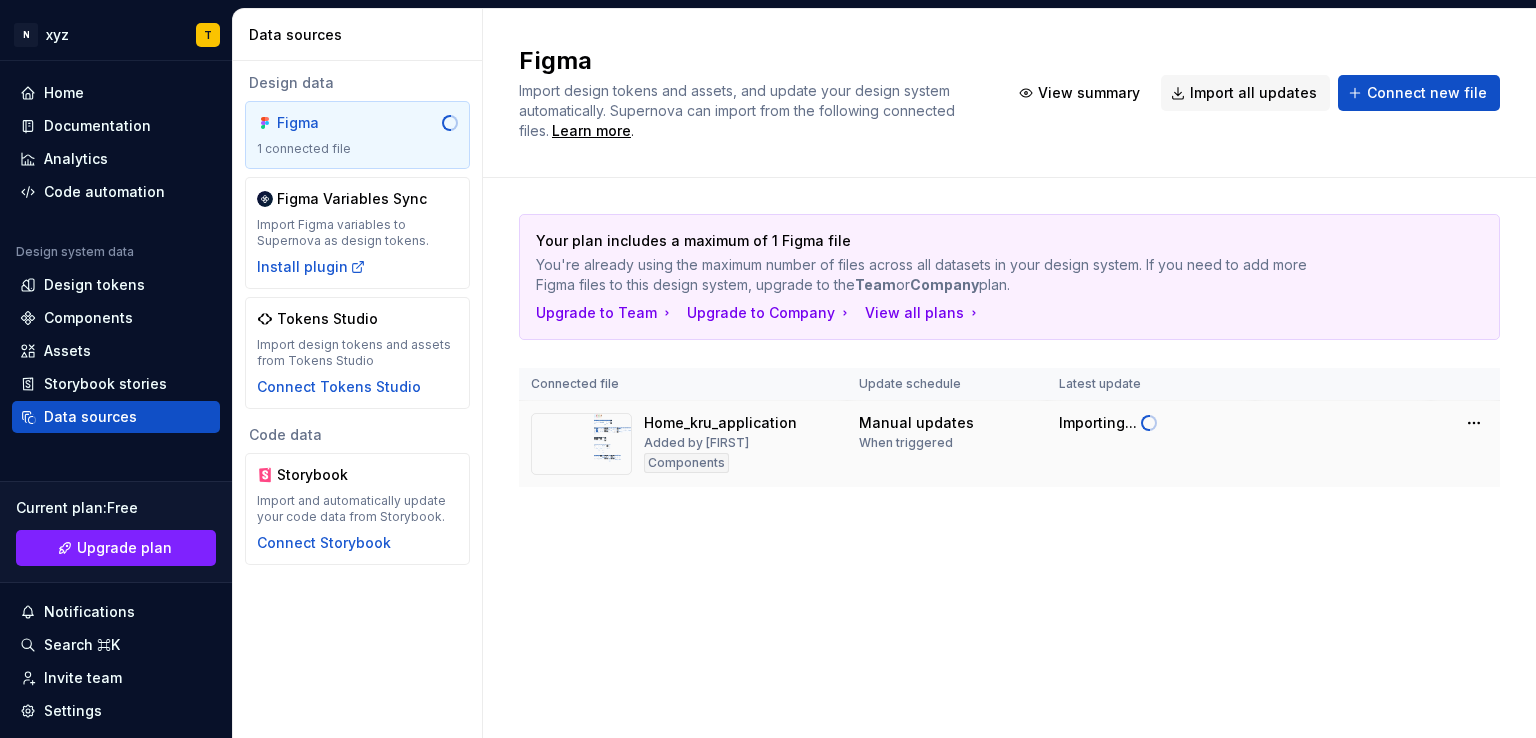 click on "When triggered" at bounding box center [906, 443] 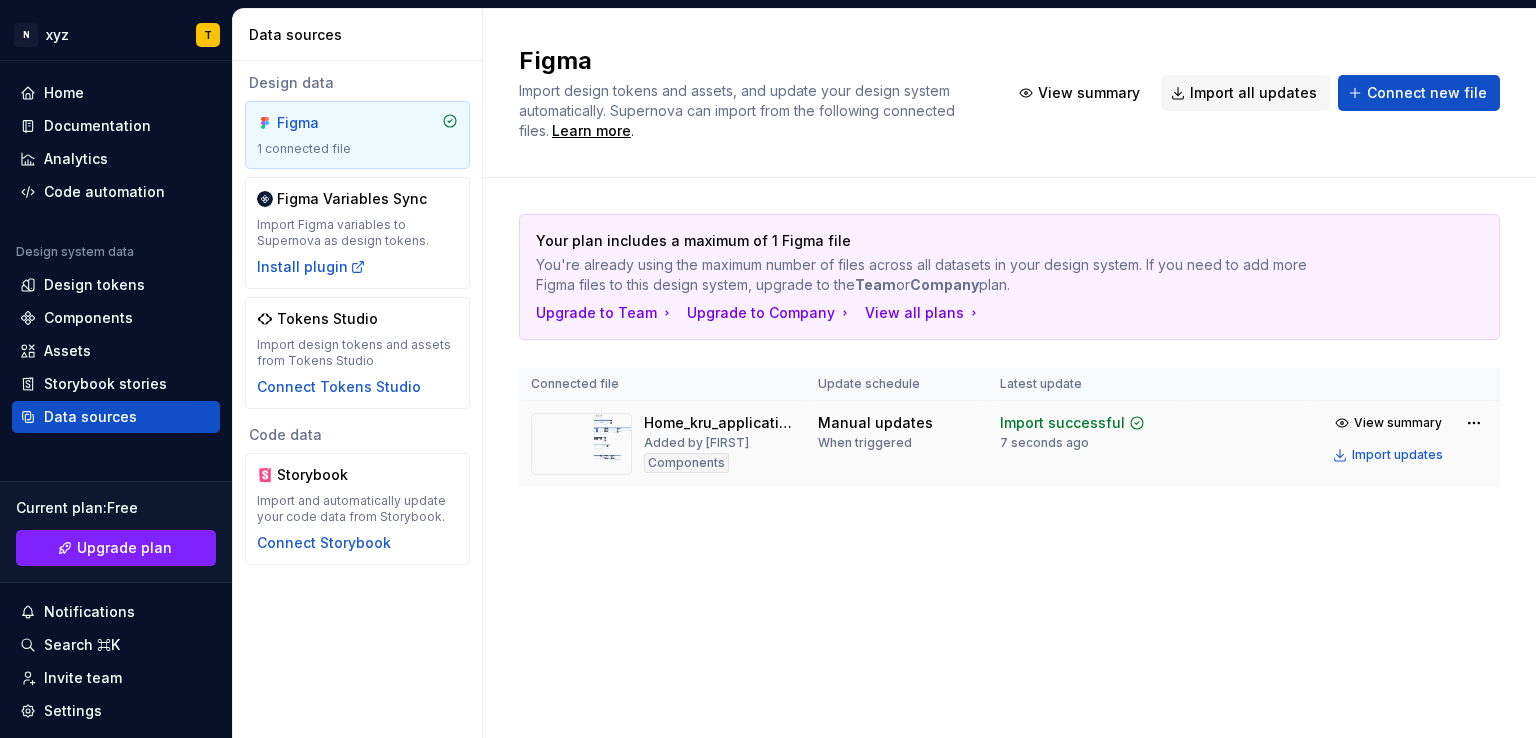 click on "Components" at bounding box center [686, 463] 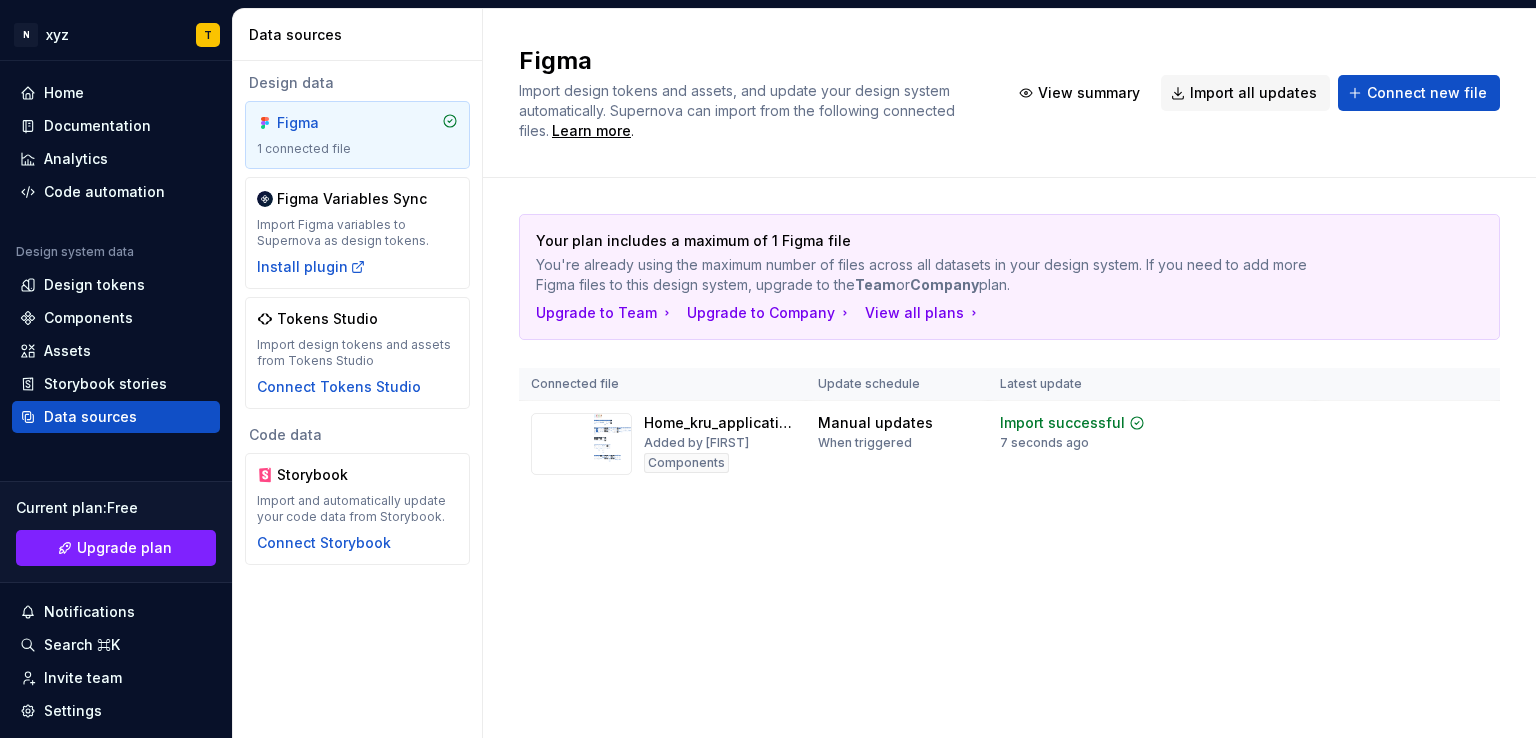 click on "View summary" at bounding box center [1398, 423] 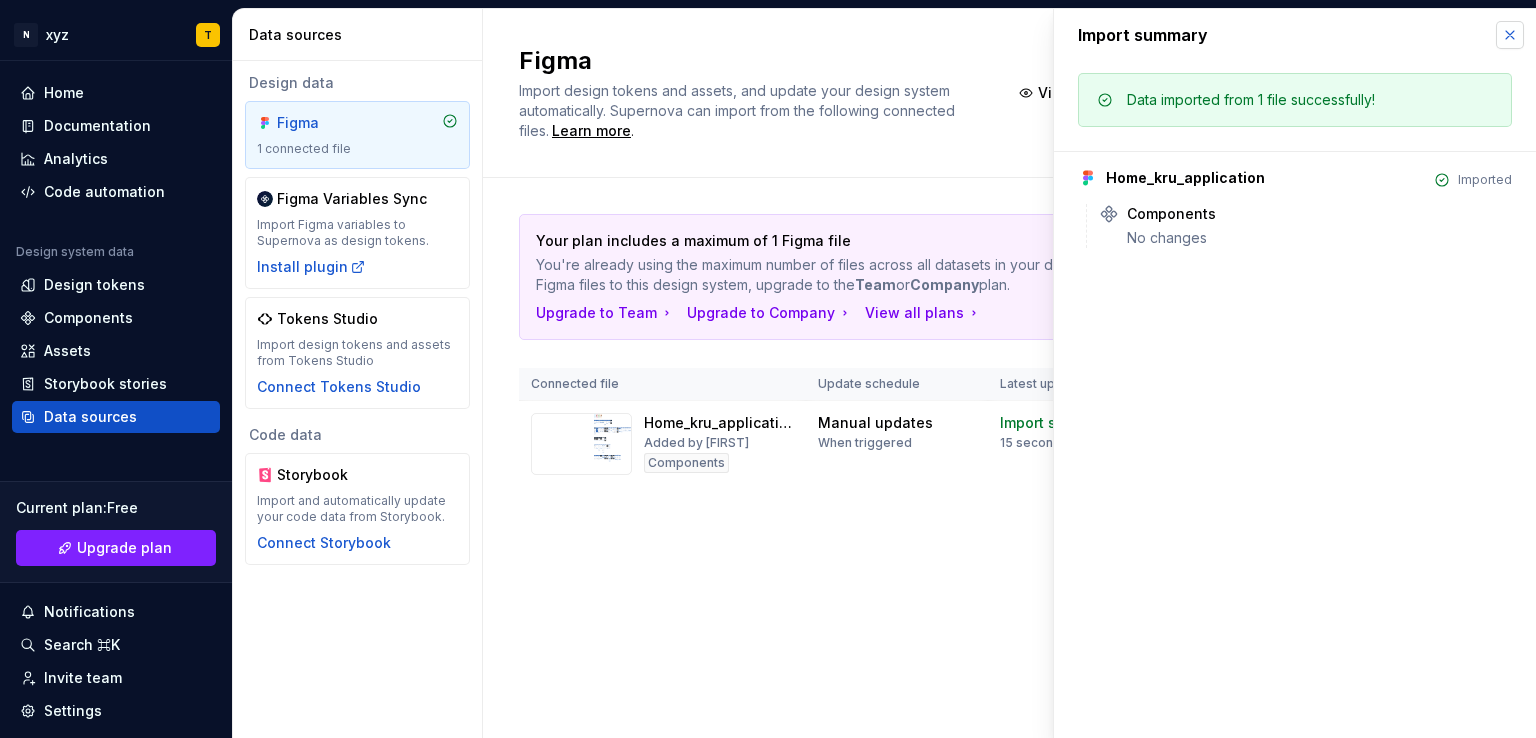 click at bounding box center (1510, 35) 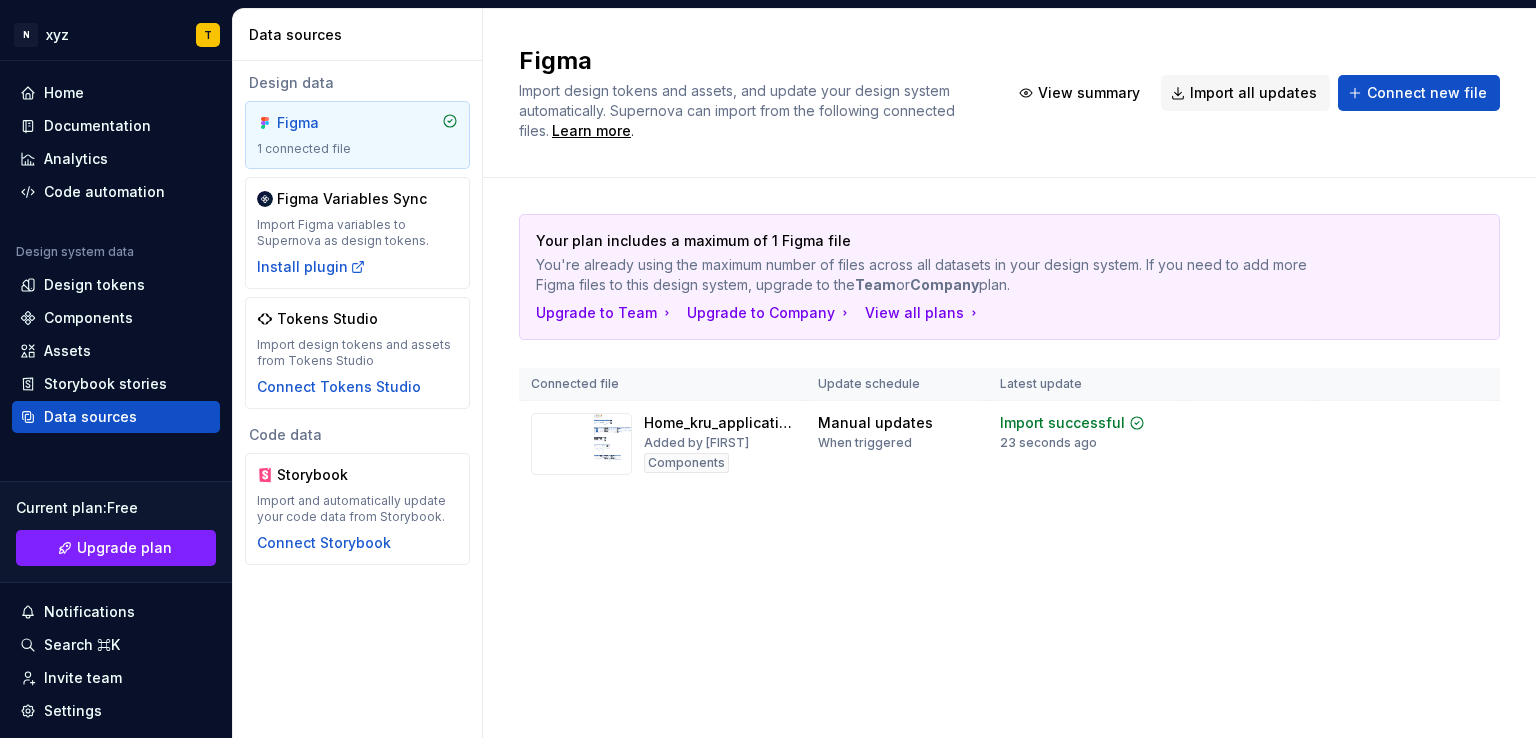click on "Update schedule" at bounding box center [897, 384] 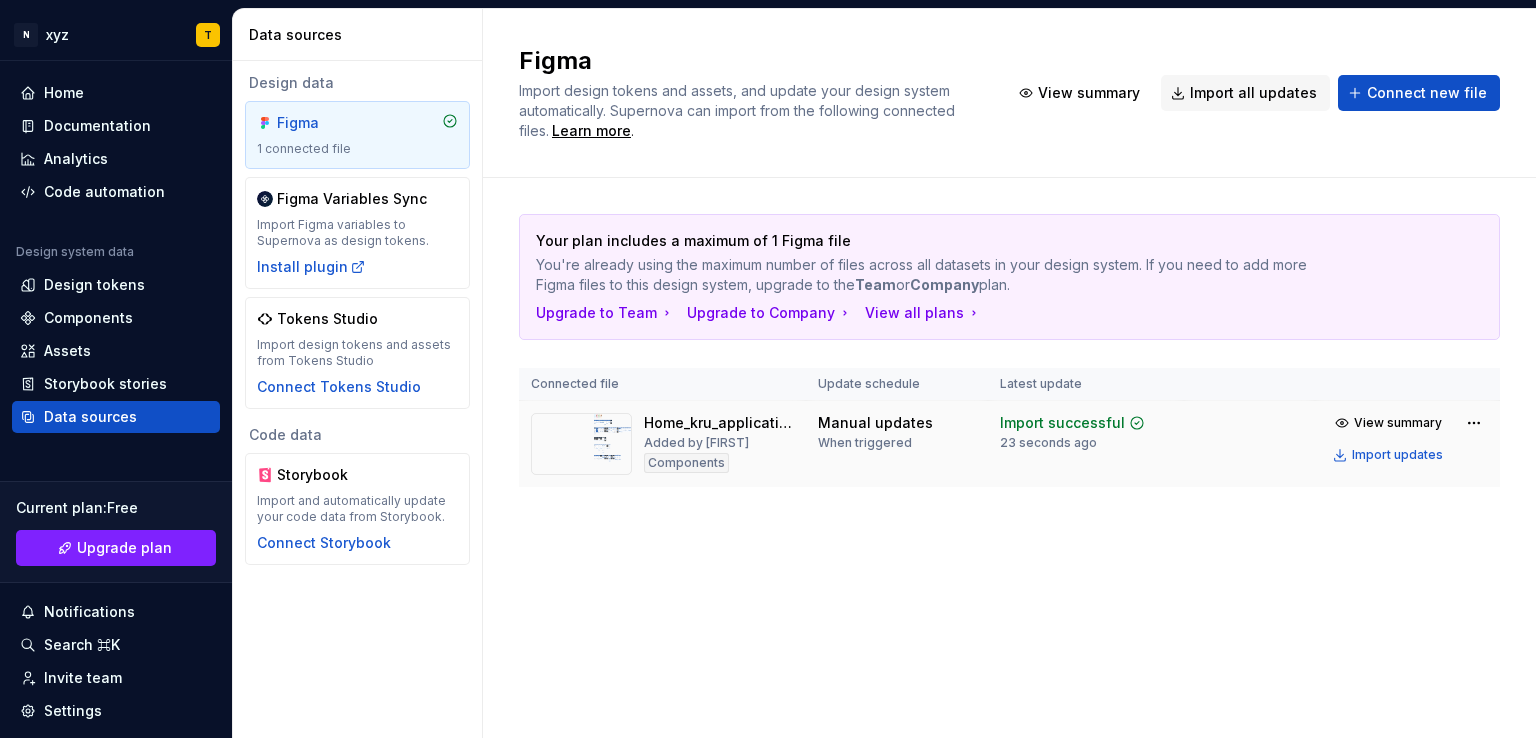 click on "Manual updates When triggered" at bounding box center [897, 432] 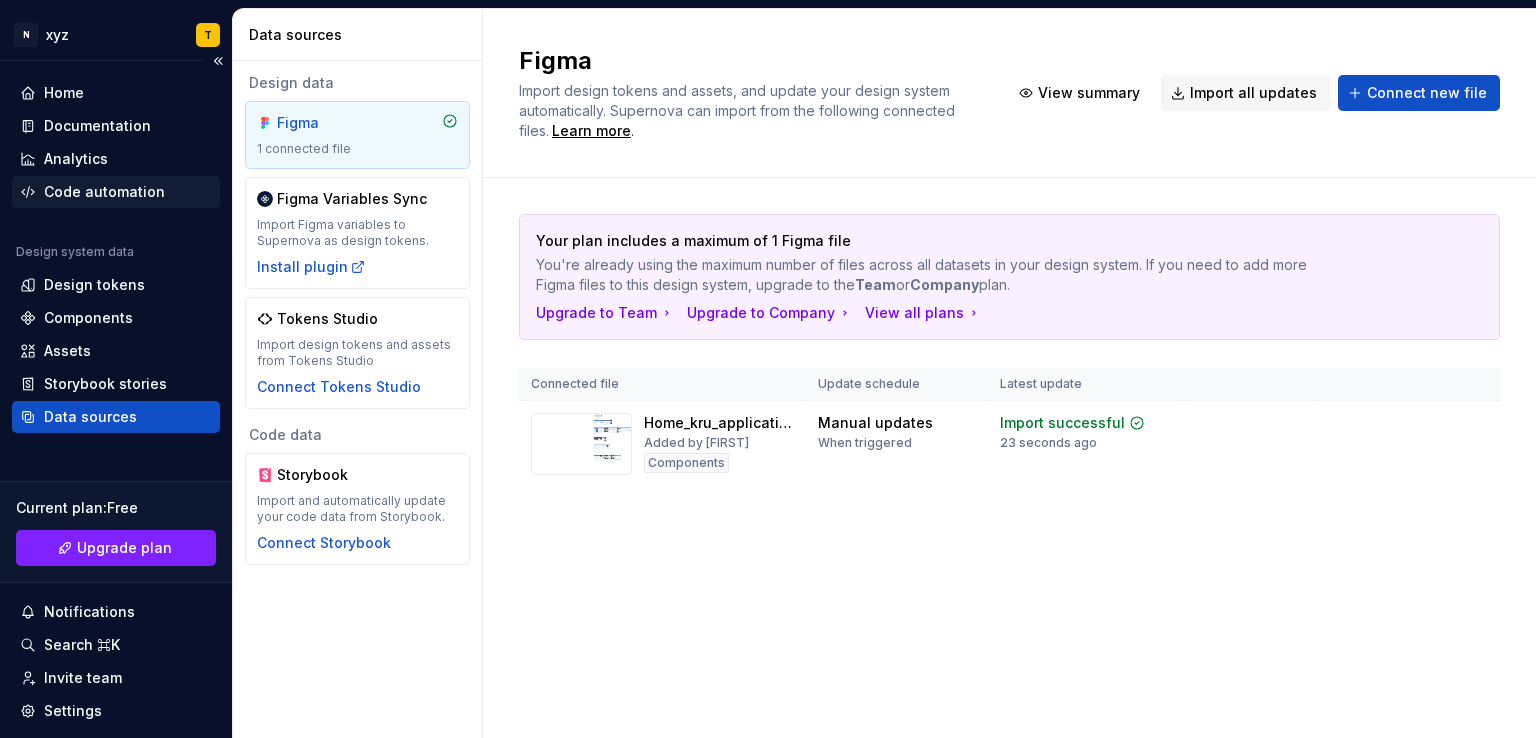 click on "Code automation" at bounding box center (104, 192) 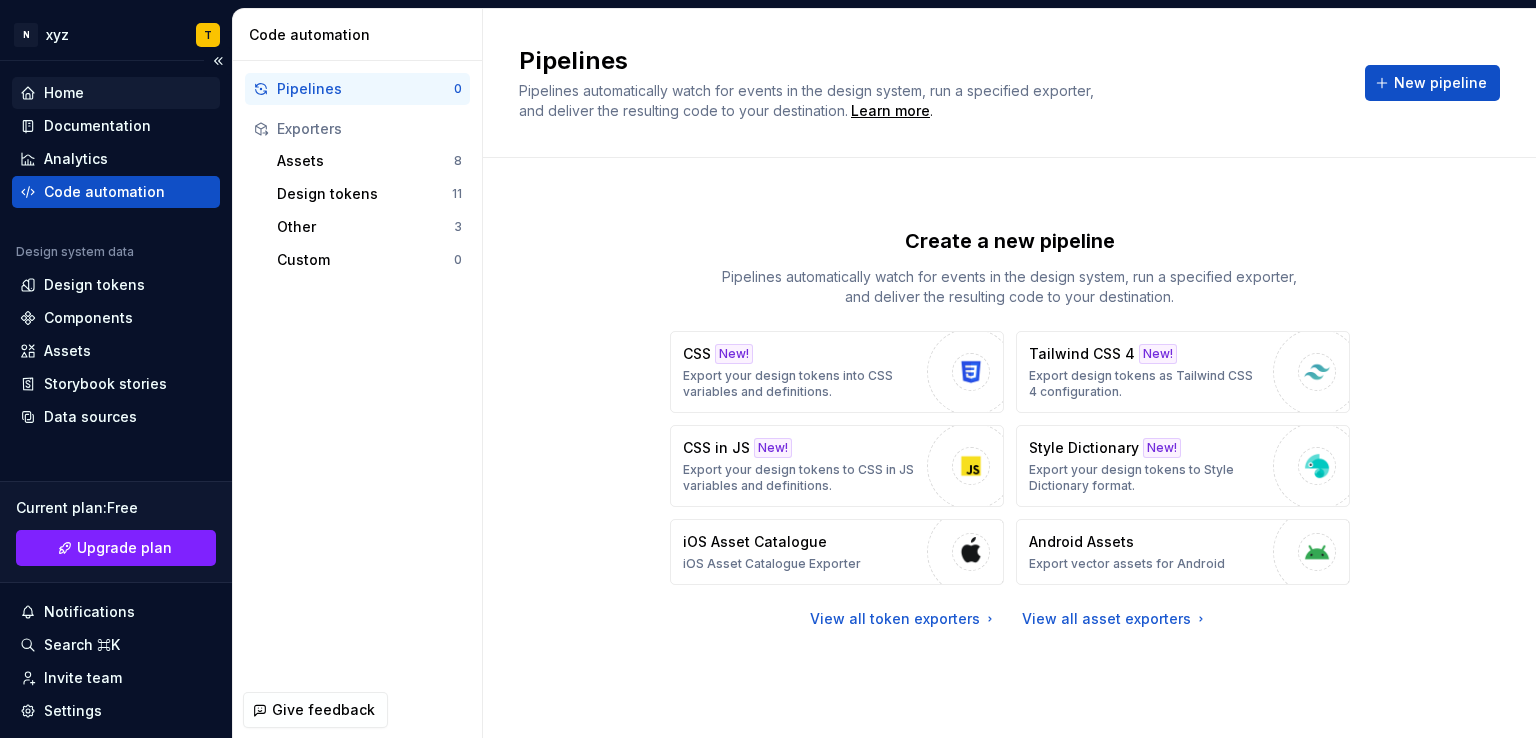 click on "Home" at bounding box center (116, 93) 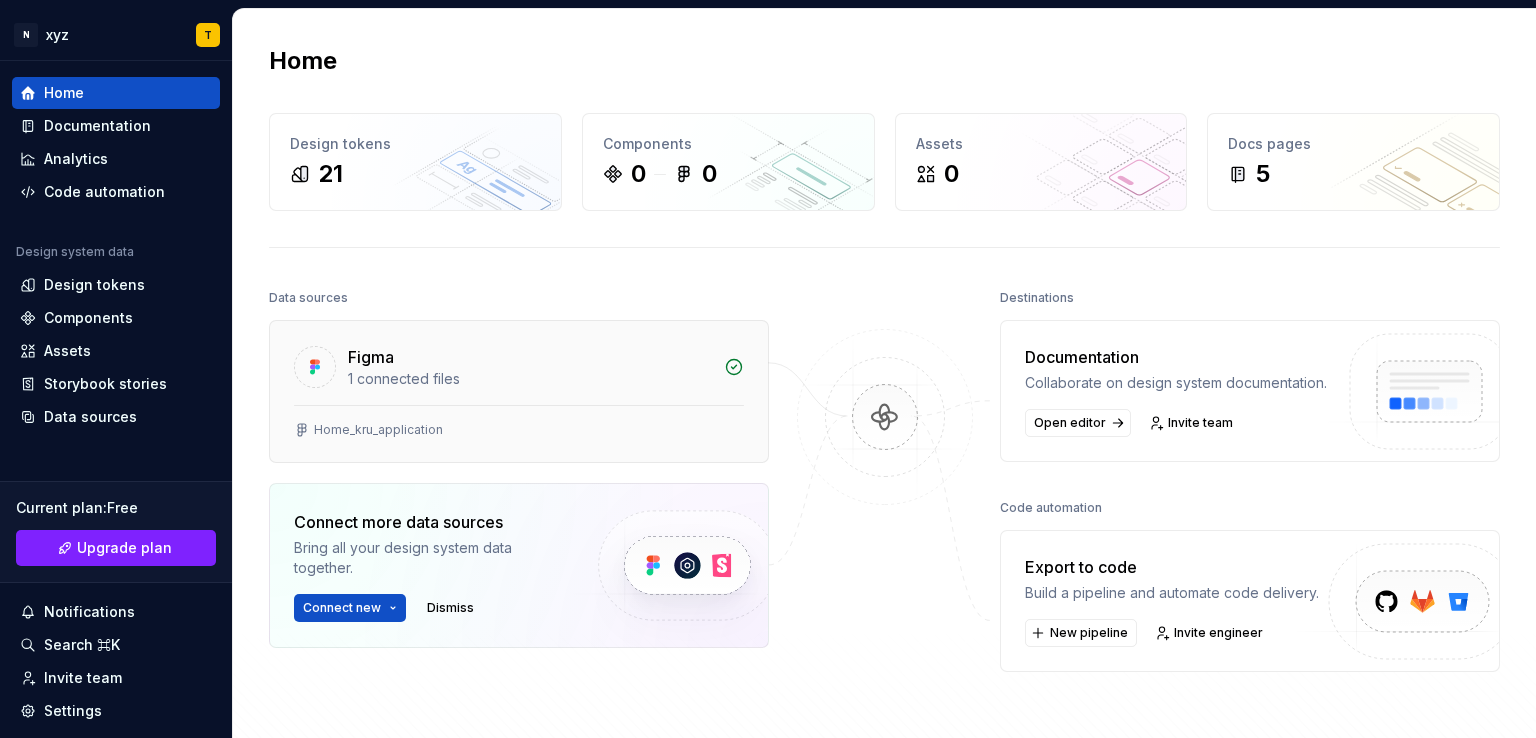 click on "Home_kru_application" at bounding box center (519, 433) 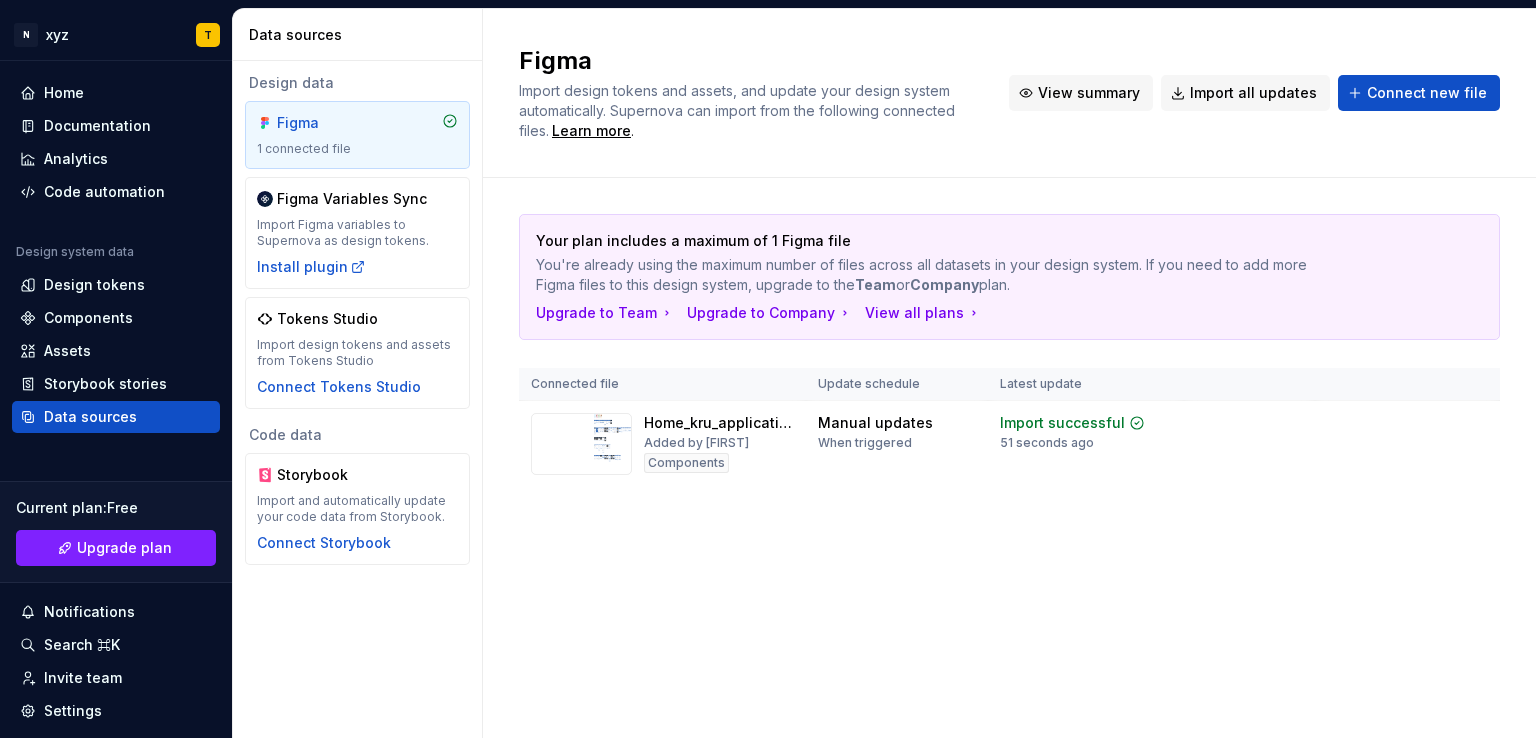 click on "View summary" at bounding box center (1089, 93) 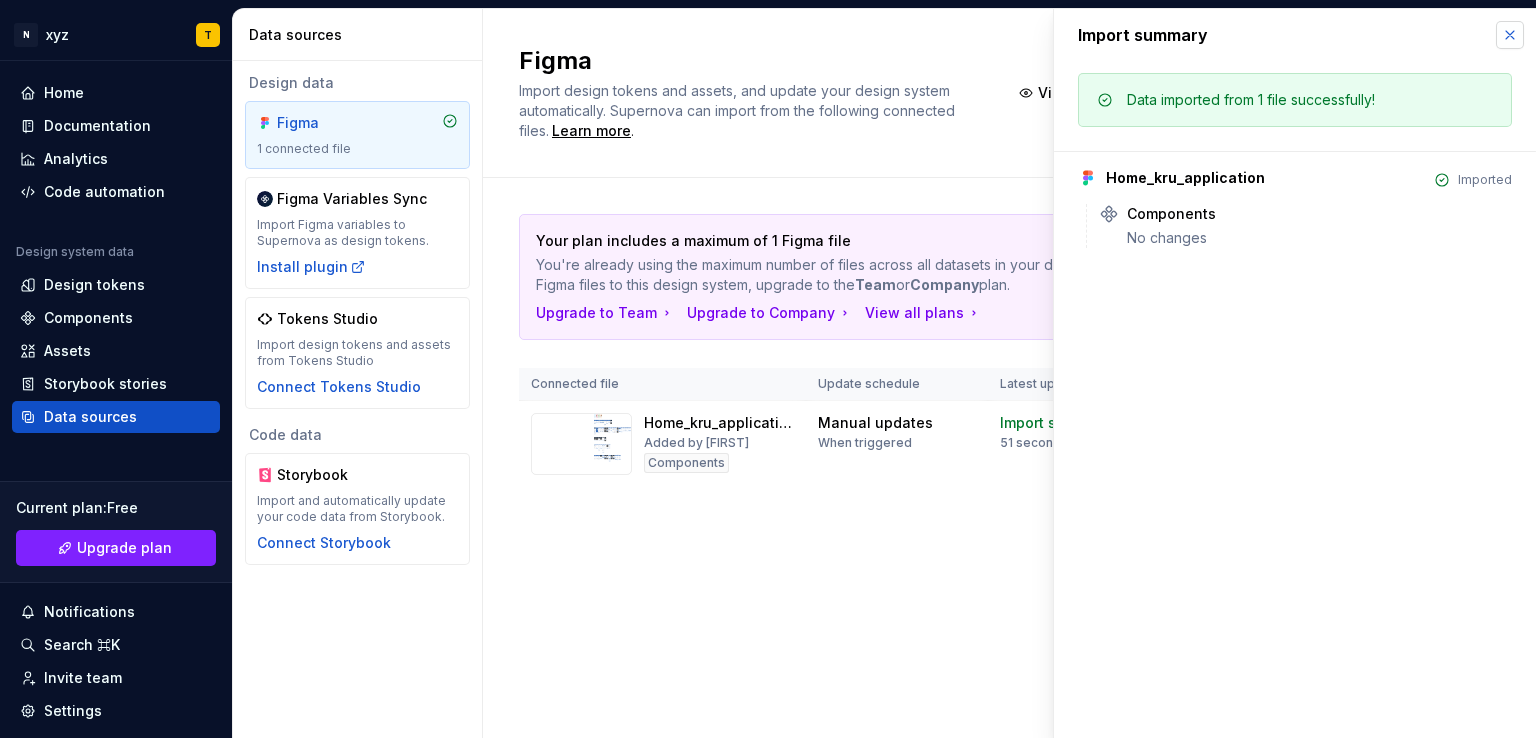 click at bounding box center (1510, 35) 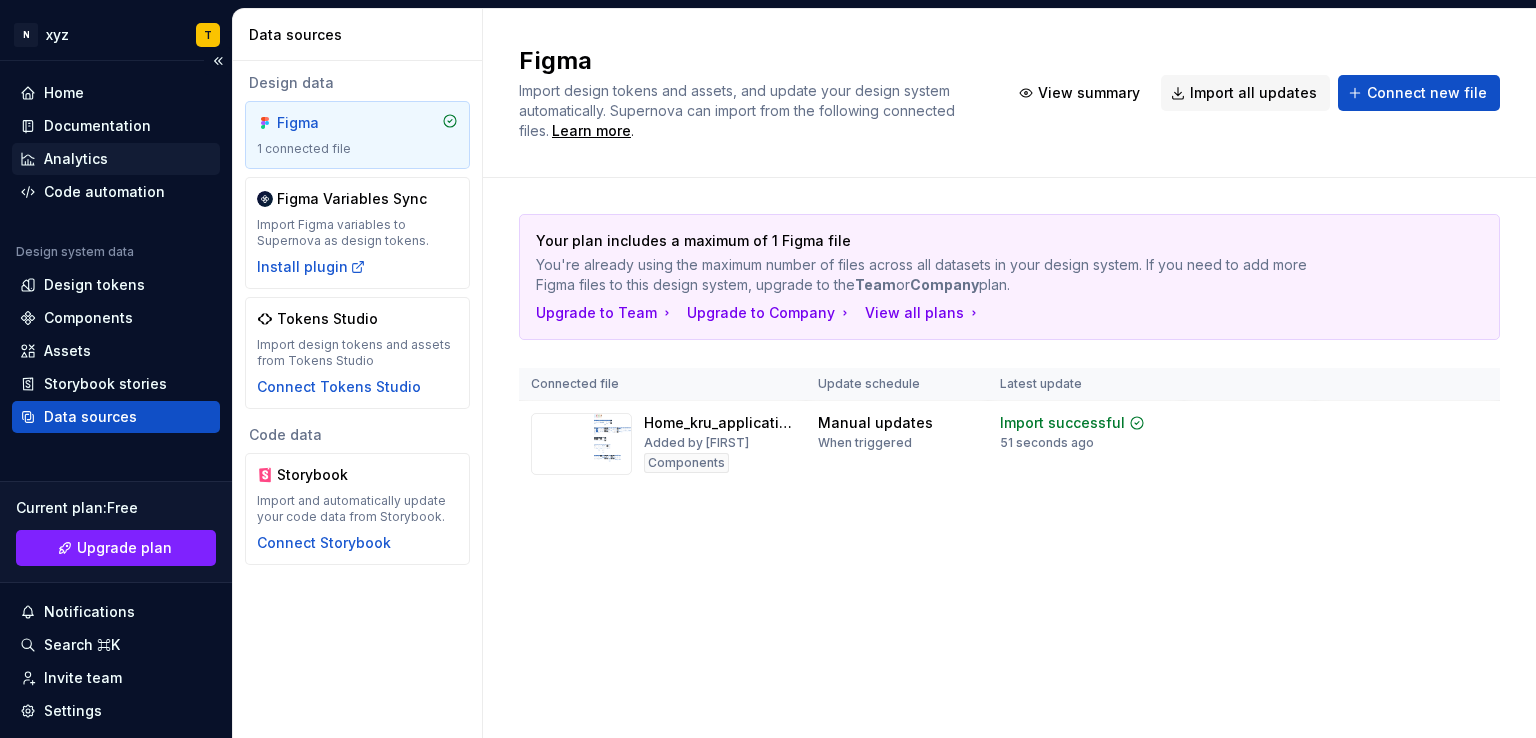 click on "Analytics" at bounding box center (116, 159) 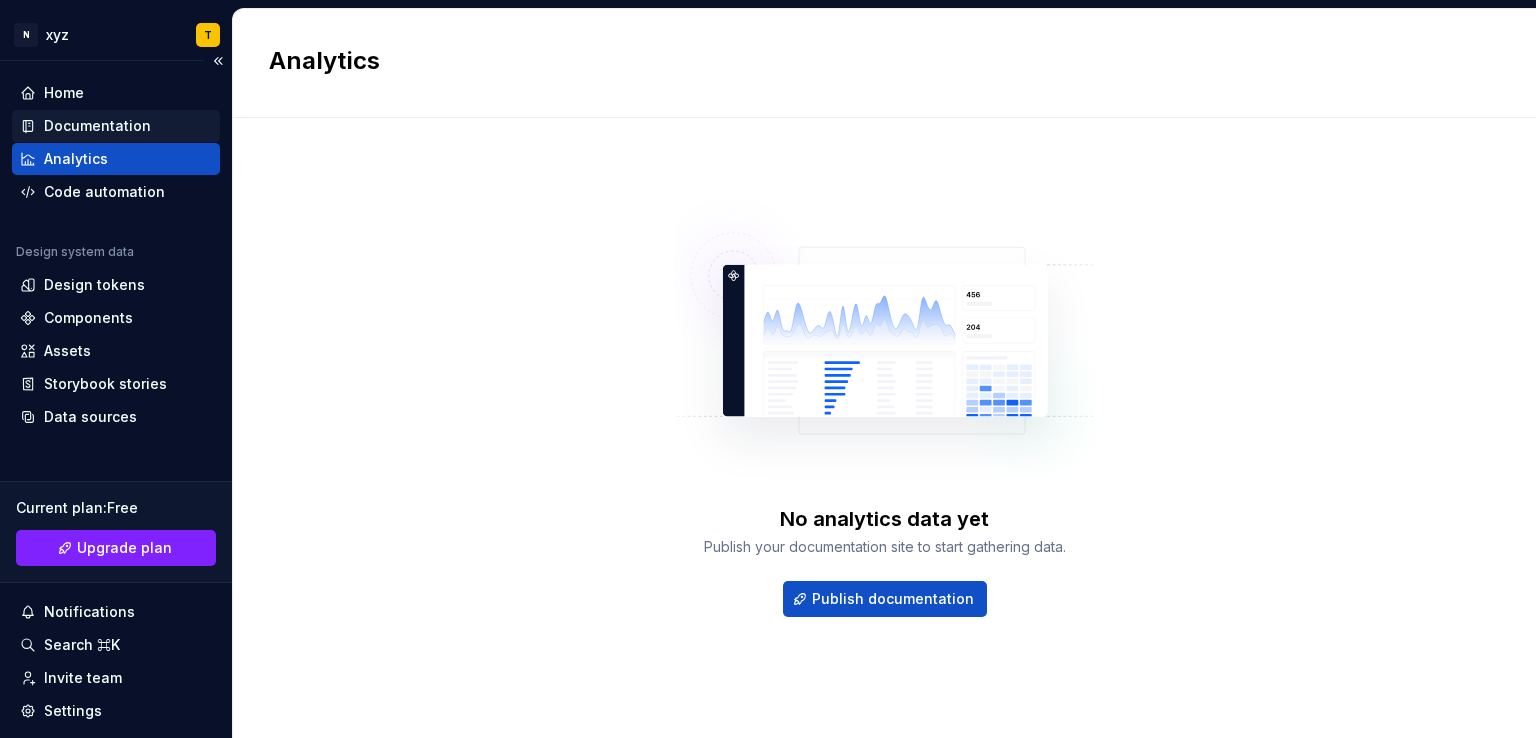 click on "Documentation" at bounding box center (97, 126) 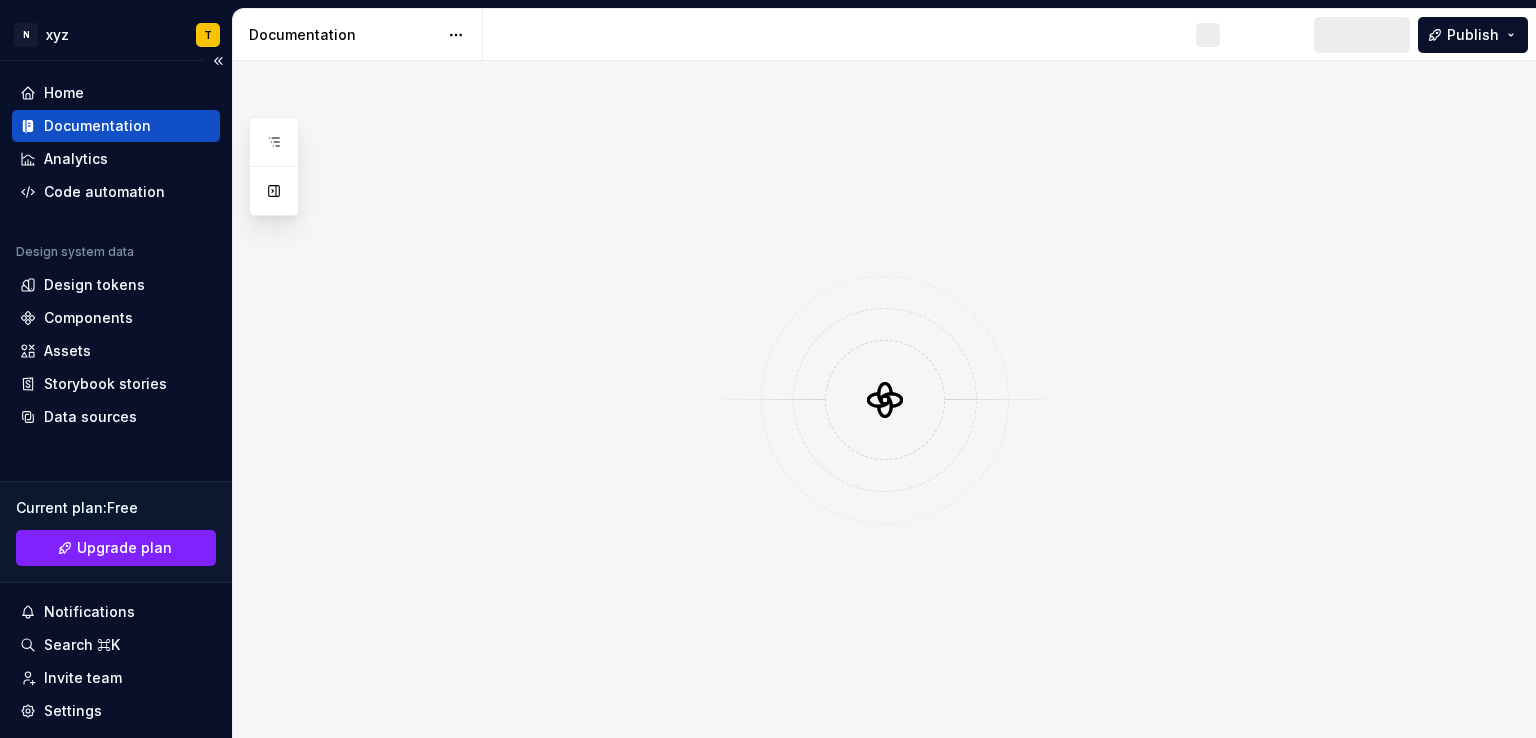 click on "Documentation" at bounding box center [97, 126] 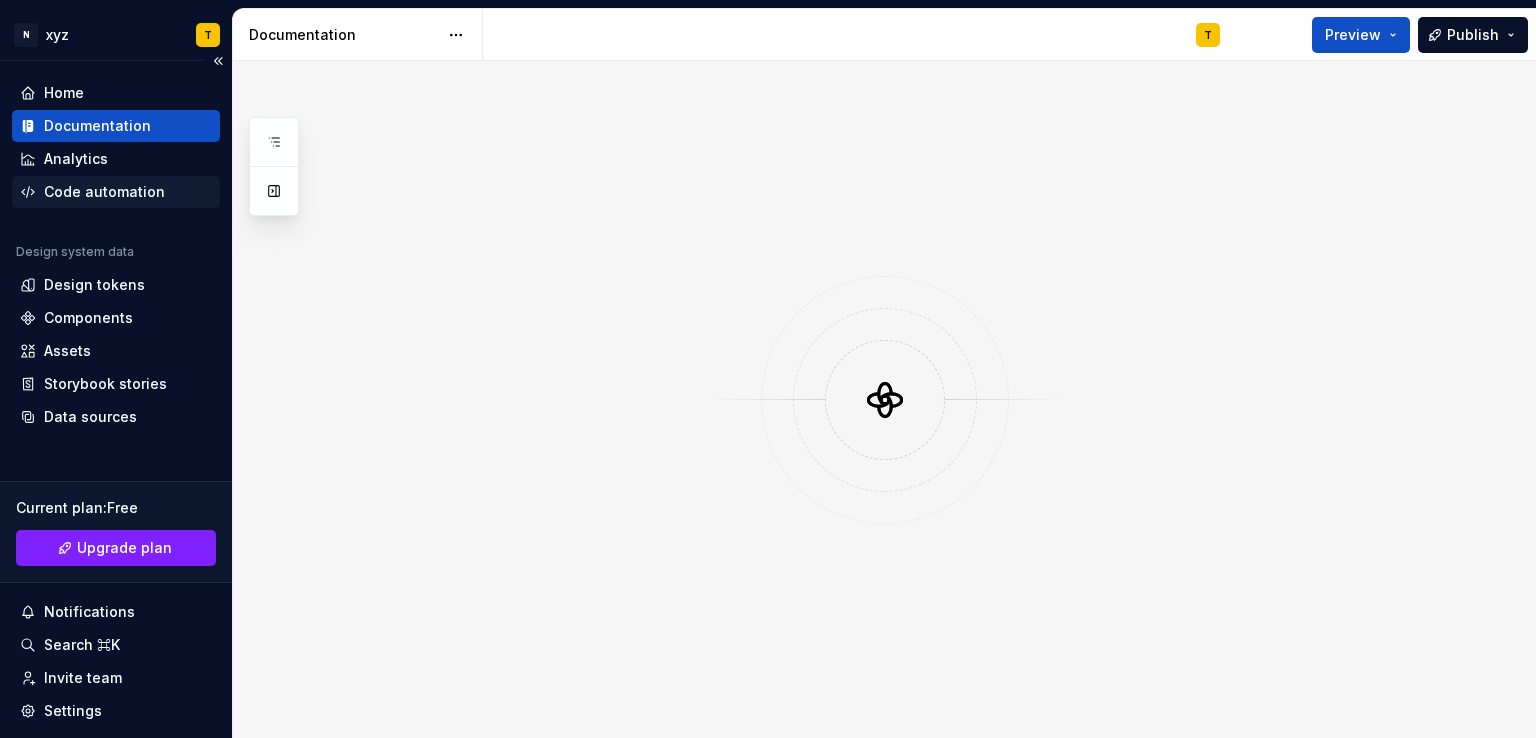 click on "Code automation" at bounding box center (104, 192) 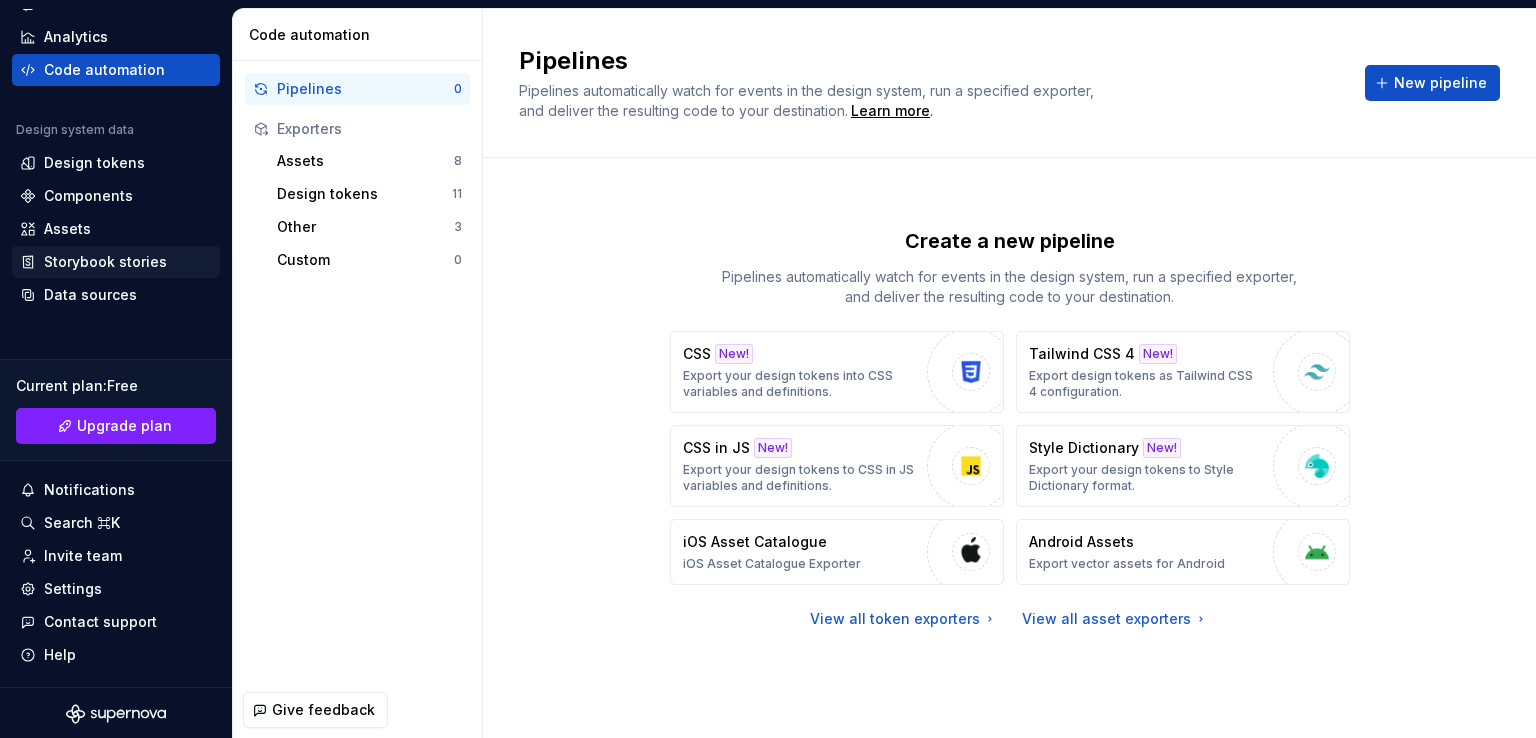 scroll, scrollTop: 124, scrollLeft: 0, axis: vertical 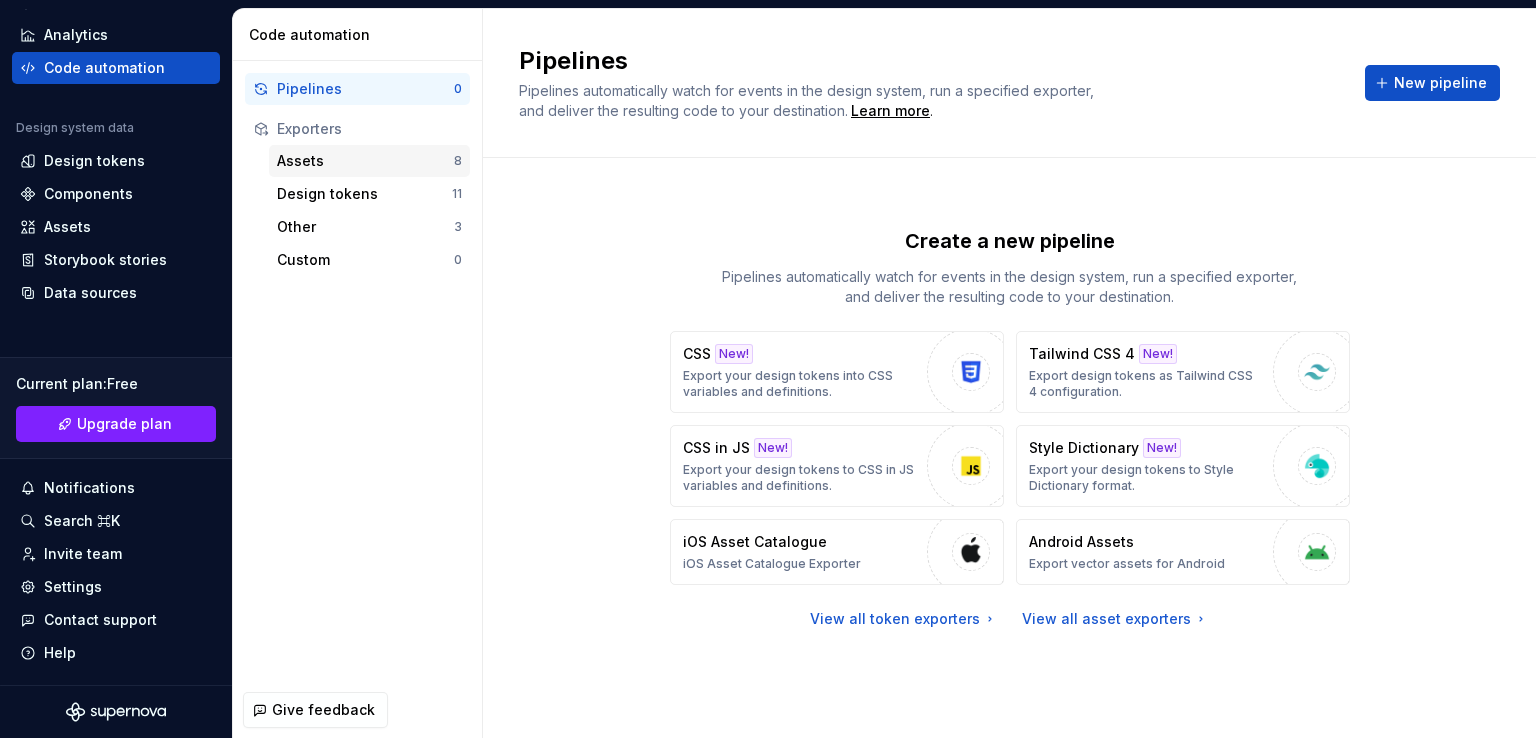 click on "8" at bounding box center (458, 161) 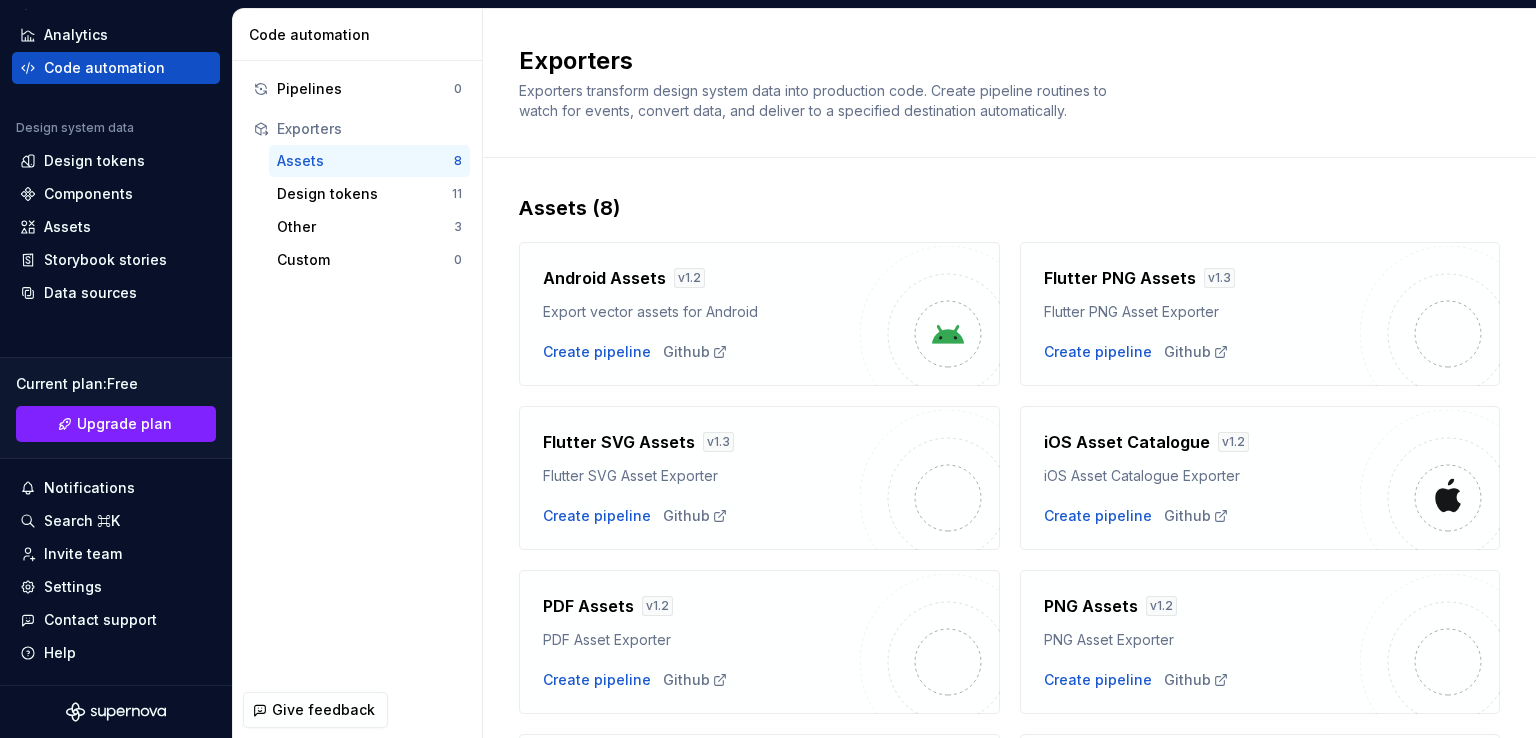 click on "8" at bounding box center (458, 161) 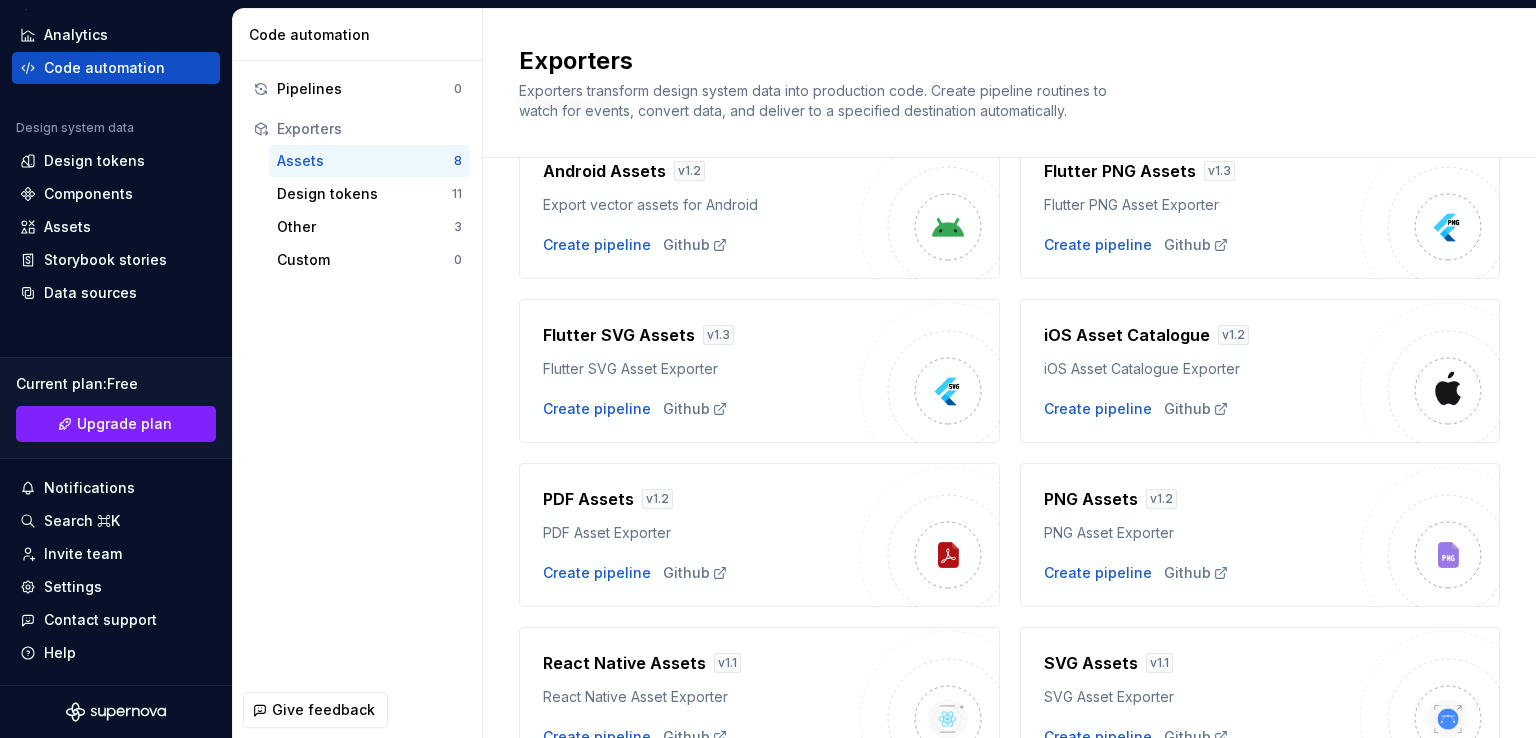 scroll, scrollTop: 0, scrollLeft: 0, axis: both 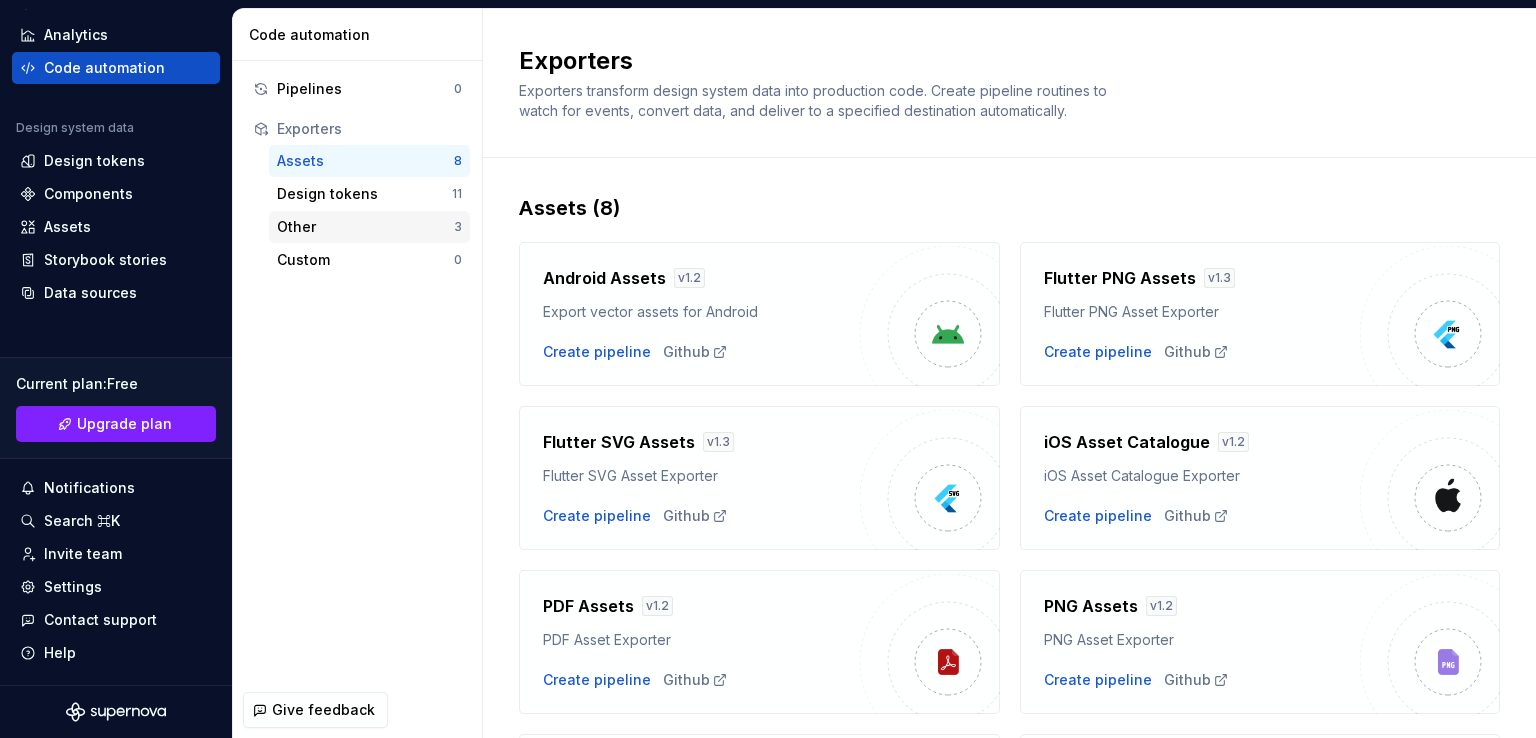 click on "Other" at bounding box center [365, 227] 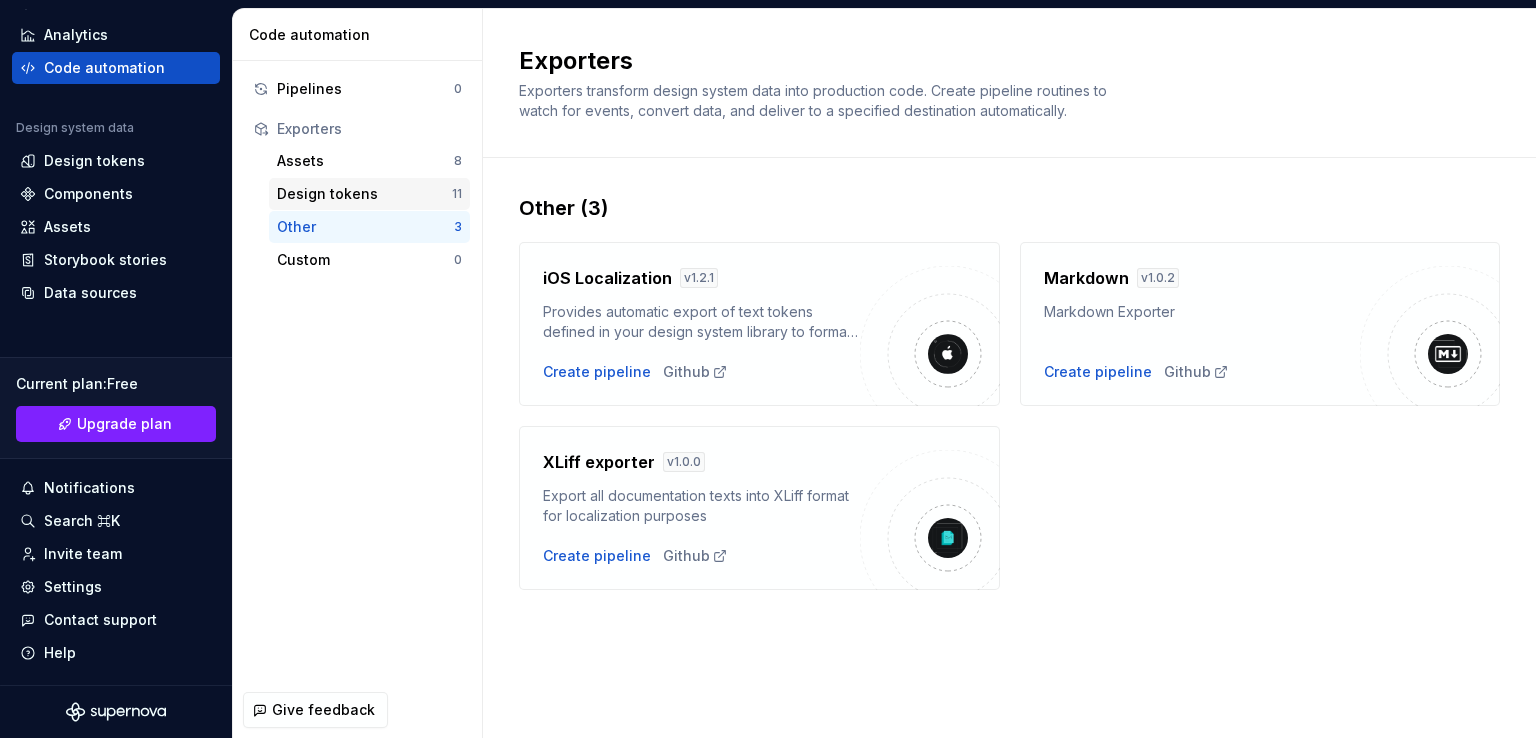 click on "Design tokens" at bounding box center [364, 194] 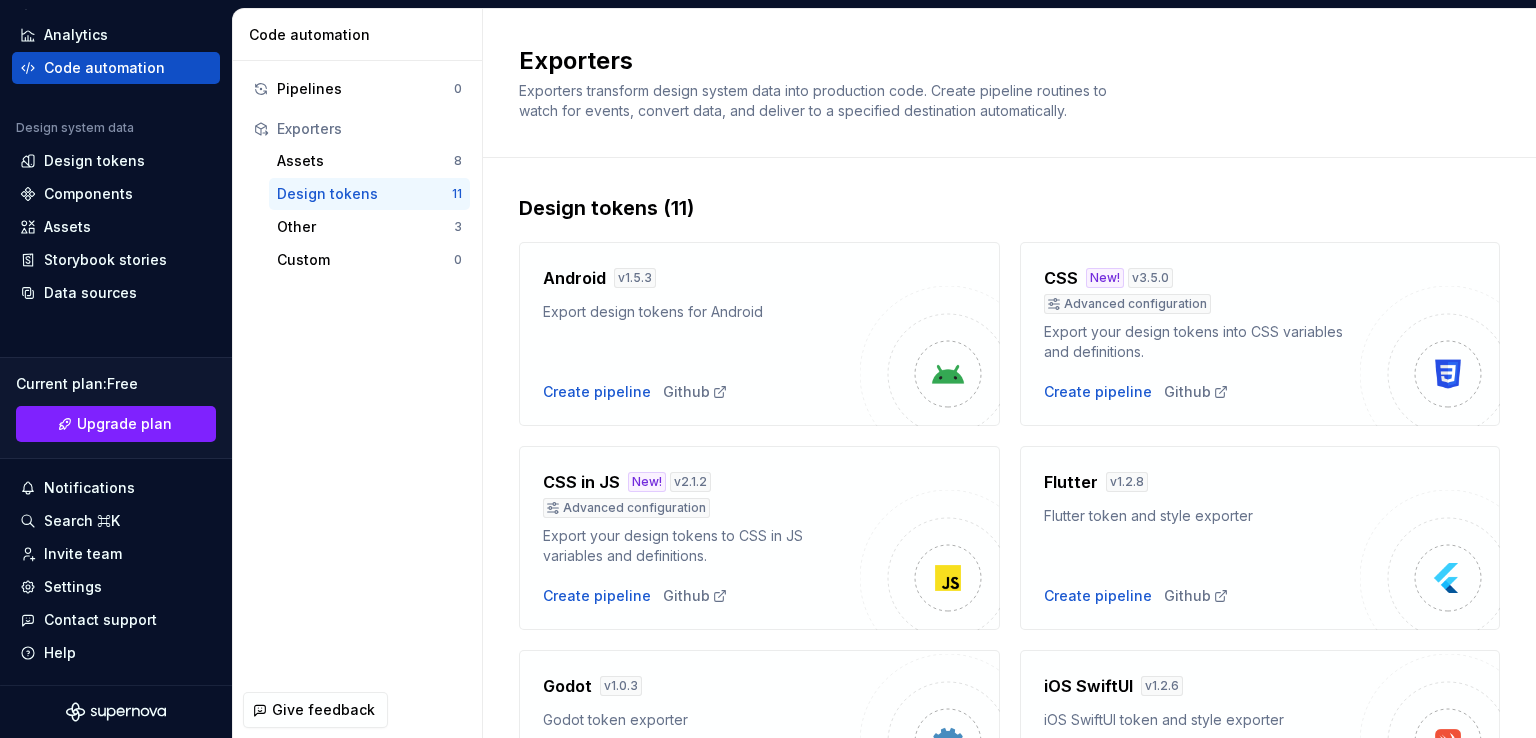 click on "Flutter v 1.2.8 Flutter token and style exporter Create pipeline Github" at bounding box center [1202, 538] 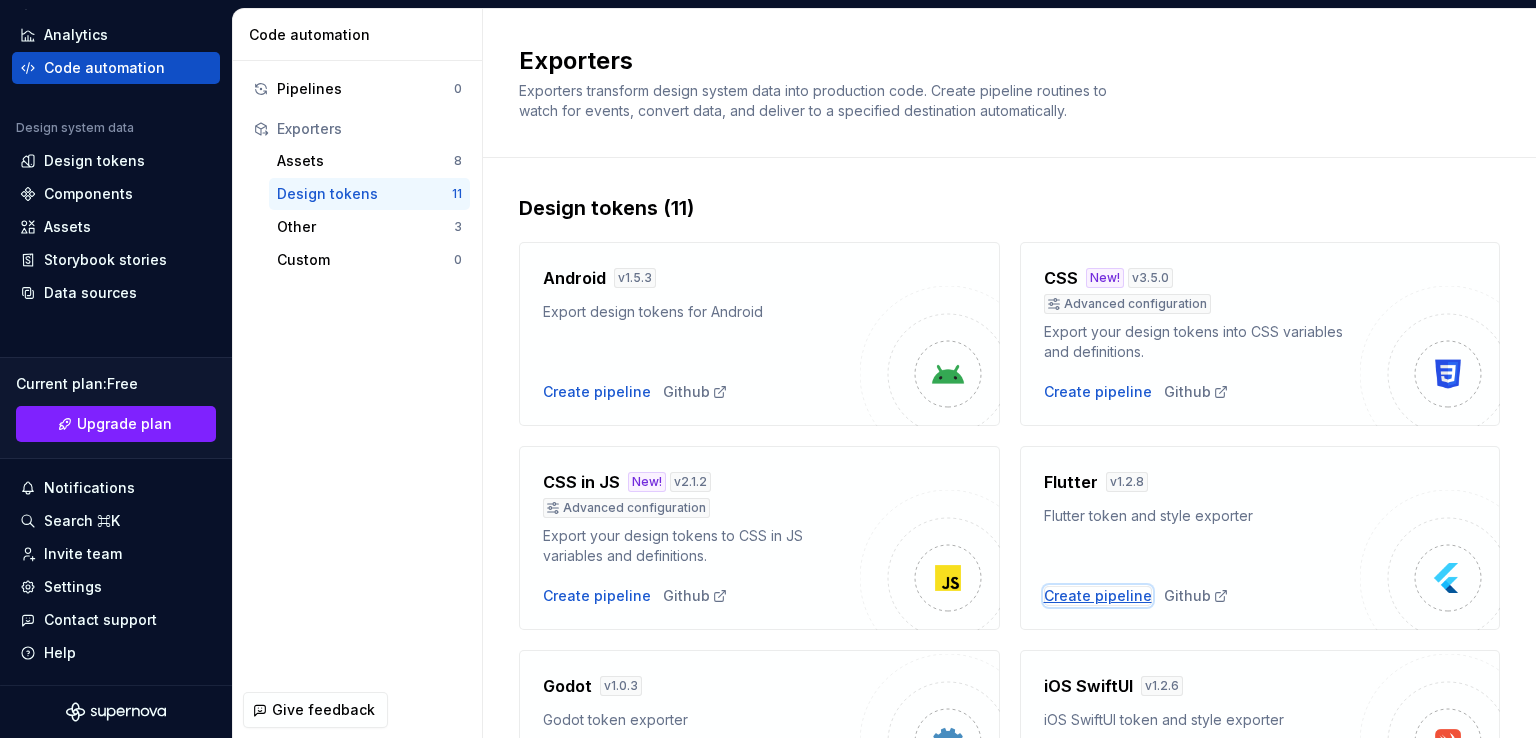 click on "Create pipeline" at bounding box center [1098, 596] 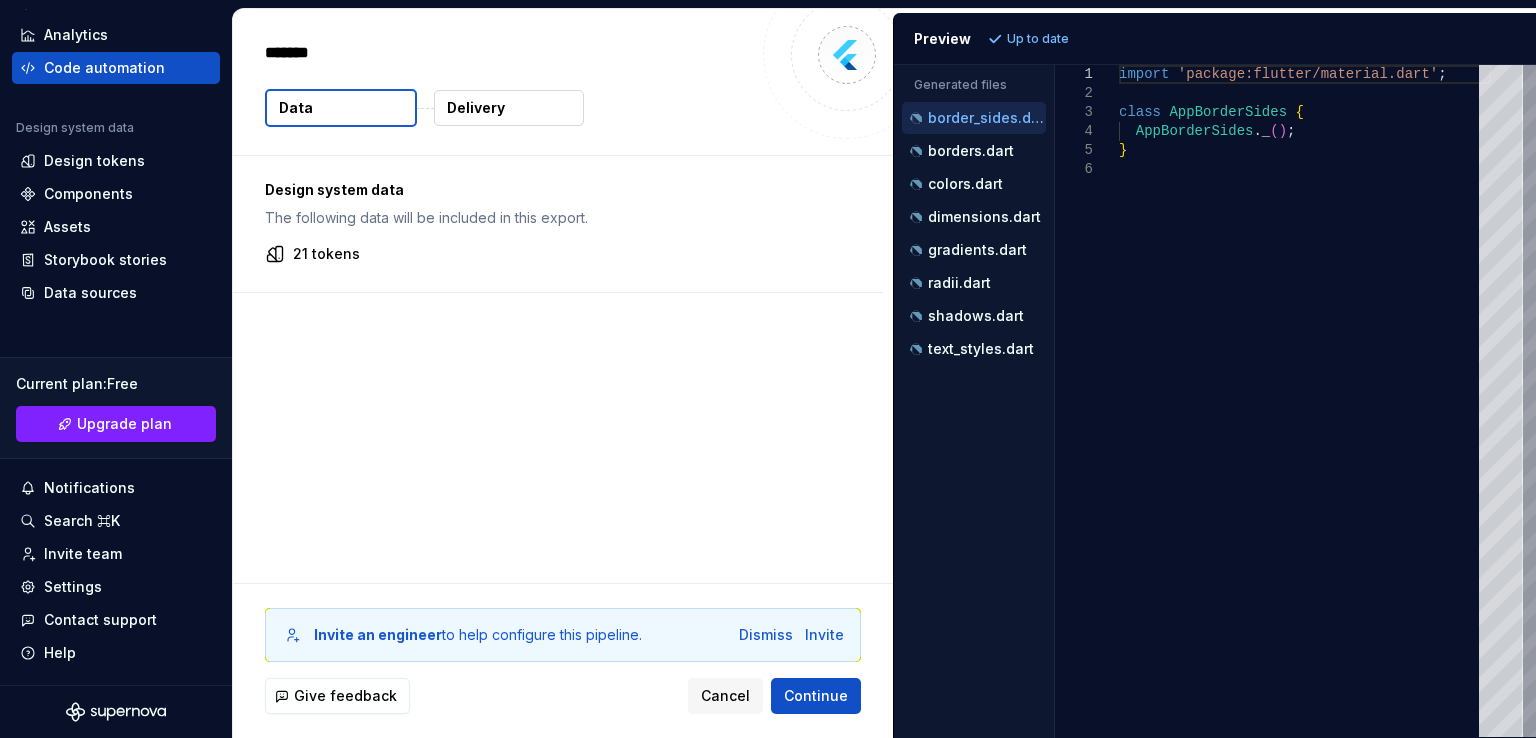 type on "*" 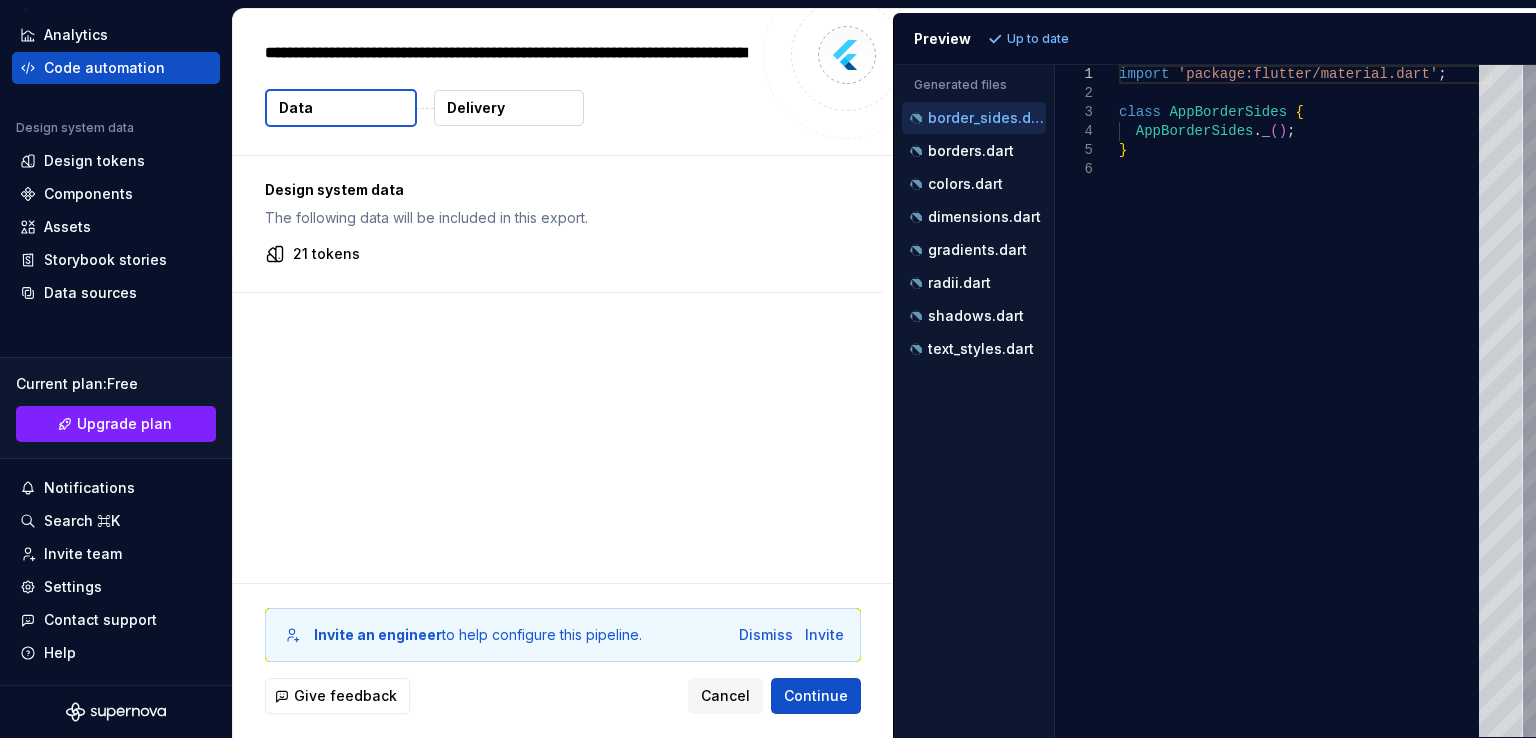 scroll, scrollTop: 17, scrollLeft: 0, axis: vertical 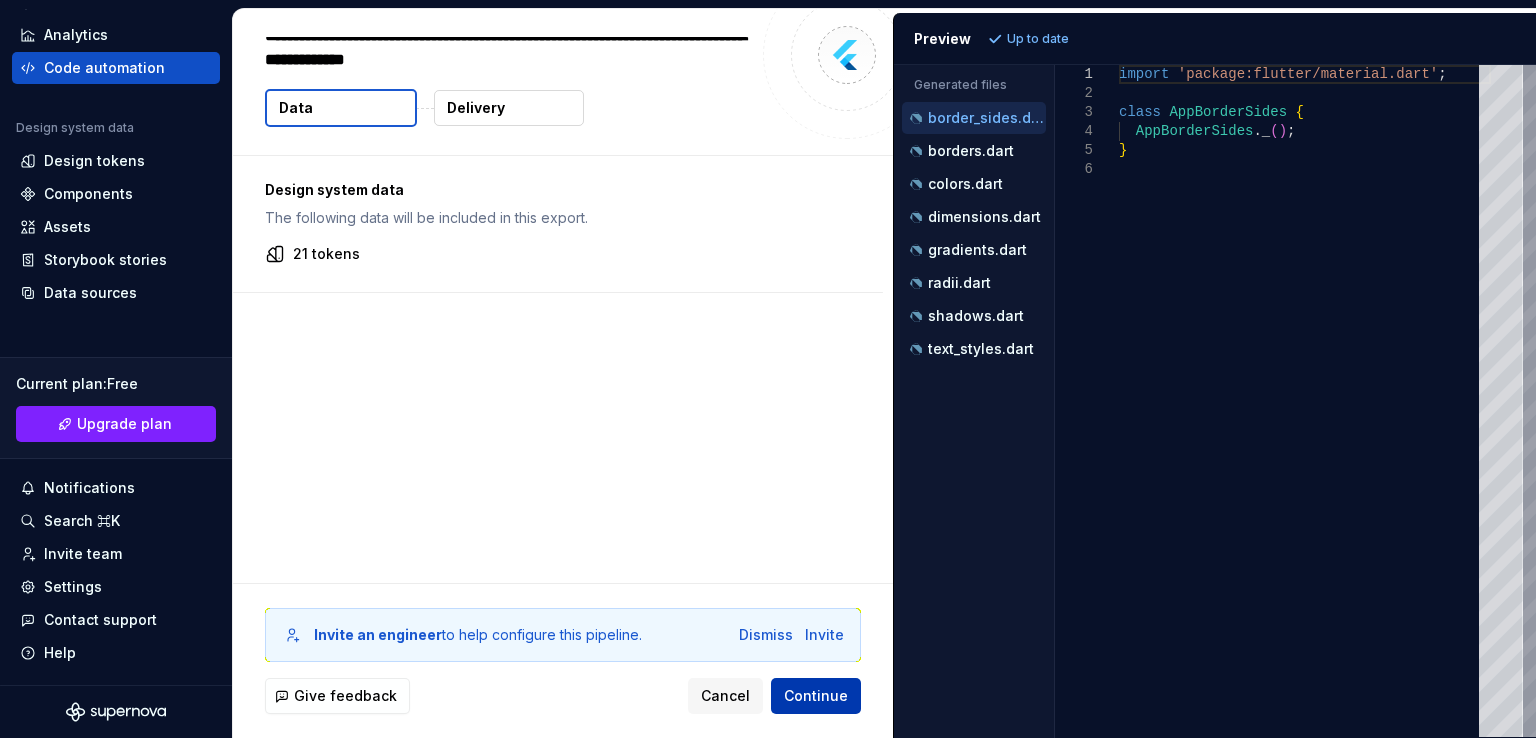 click on "Continue" at bounding box center (816, 696) 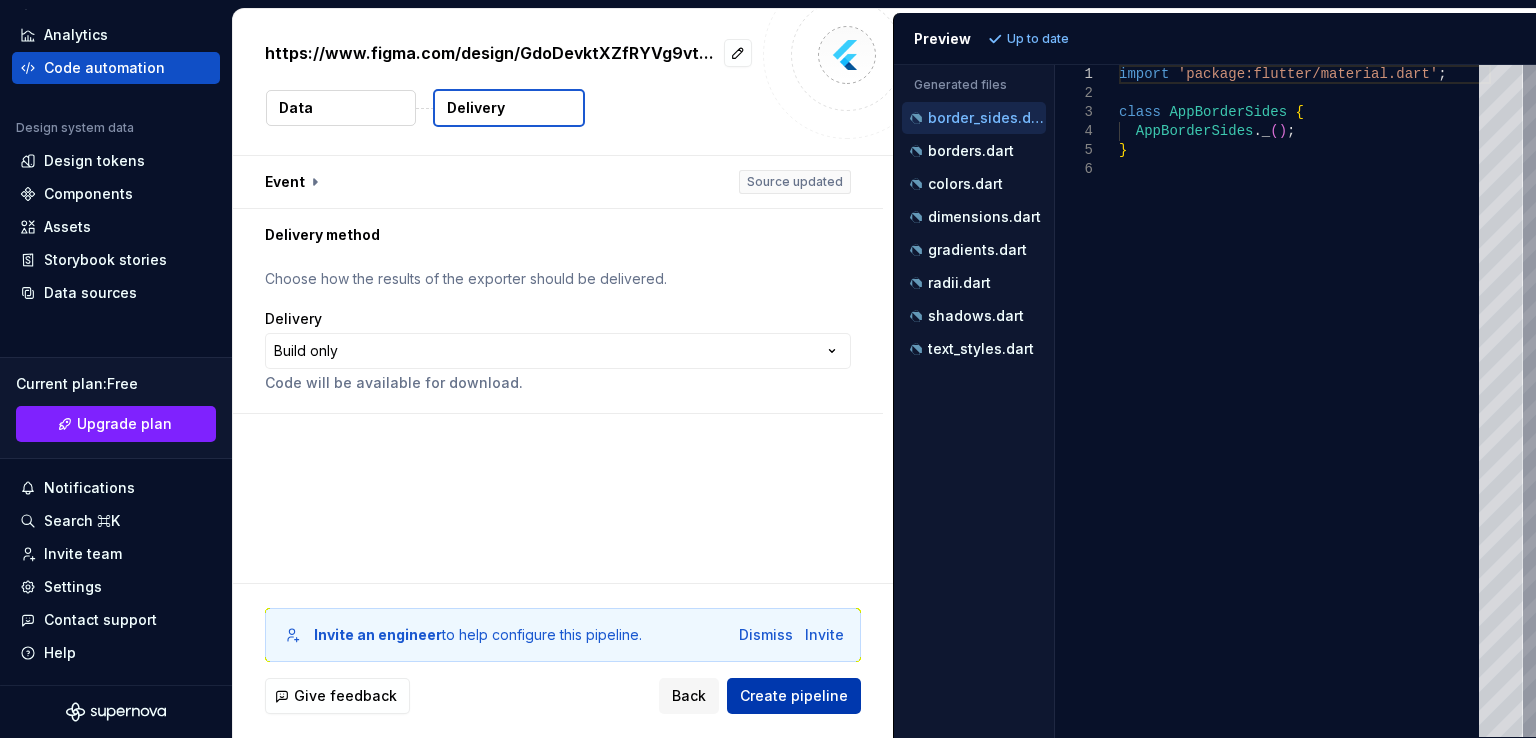 click on "Create pipeline" at bounding box center (794, 696) 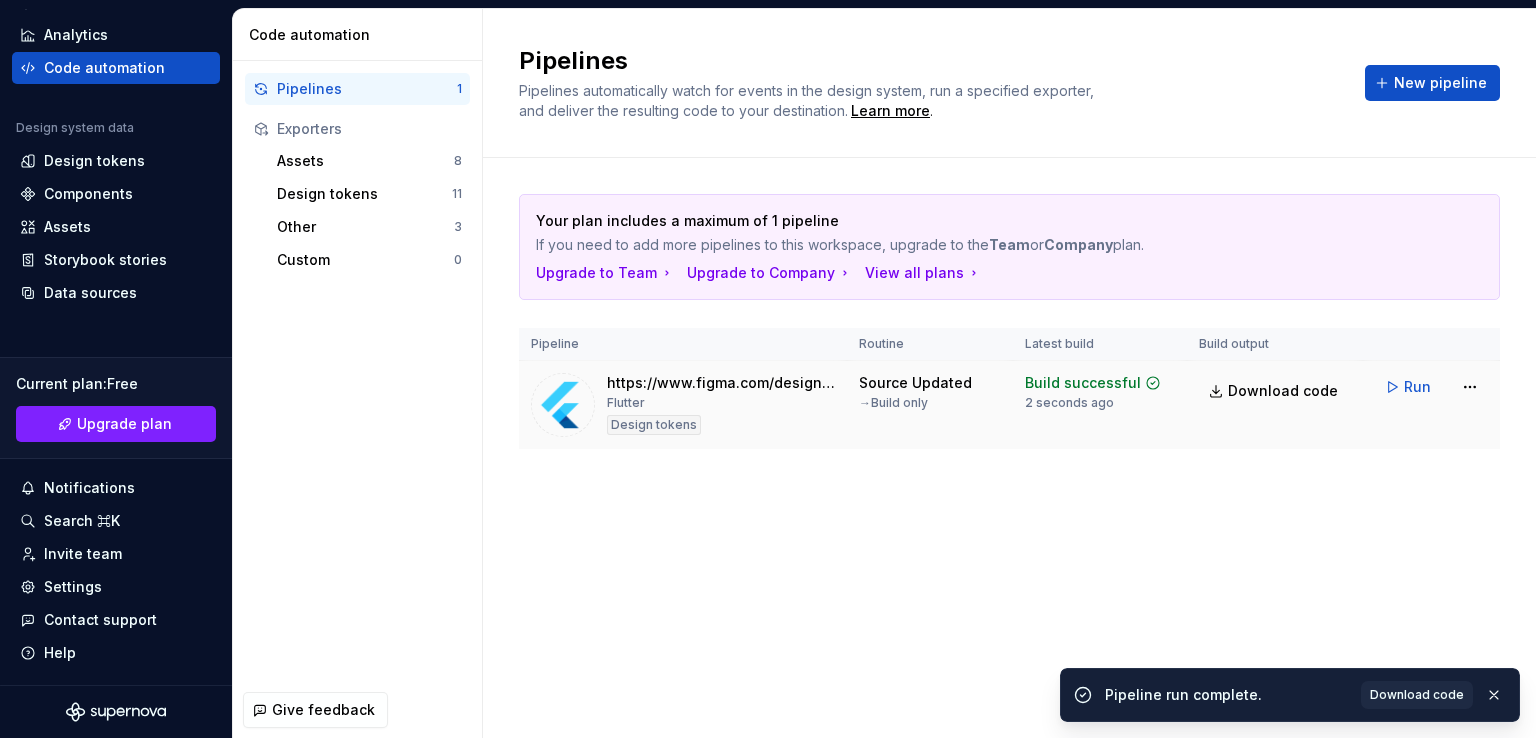 click on "Source Updated →  Build only" at bounding box center (930, 405) 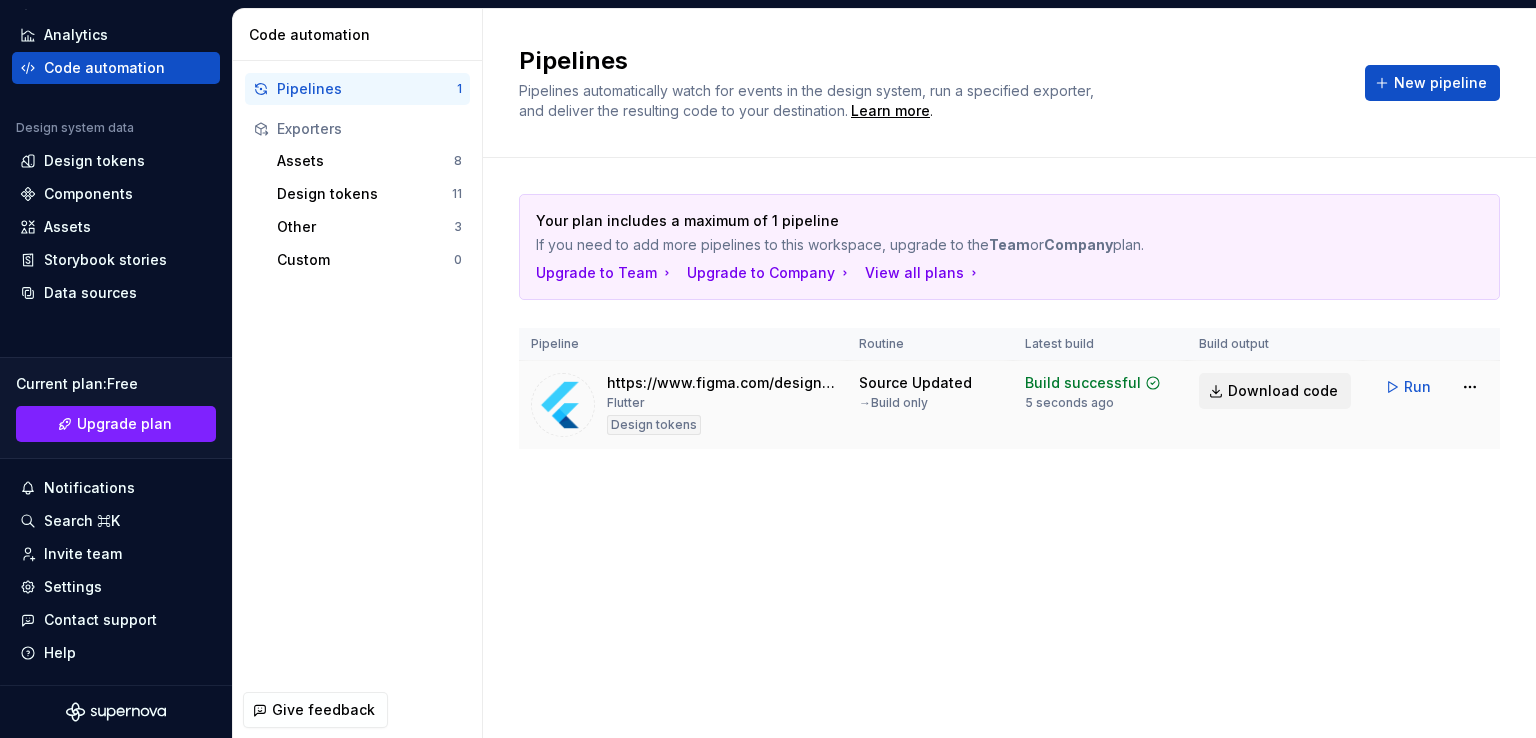 click on "Download code" at bounding box center [1283, 391] 